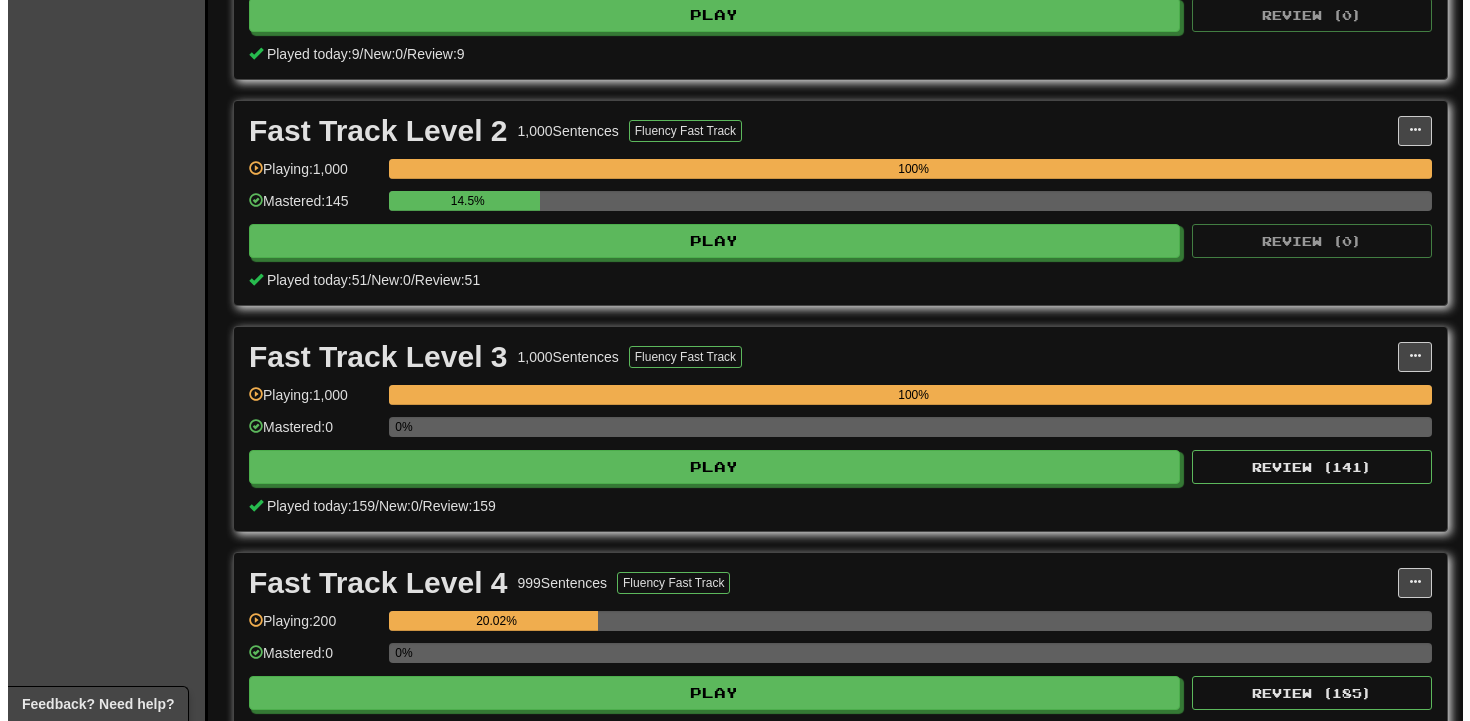 scroll, scrollTop: 647, scrollLeft: 0, axis: vertical 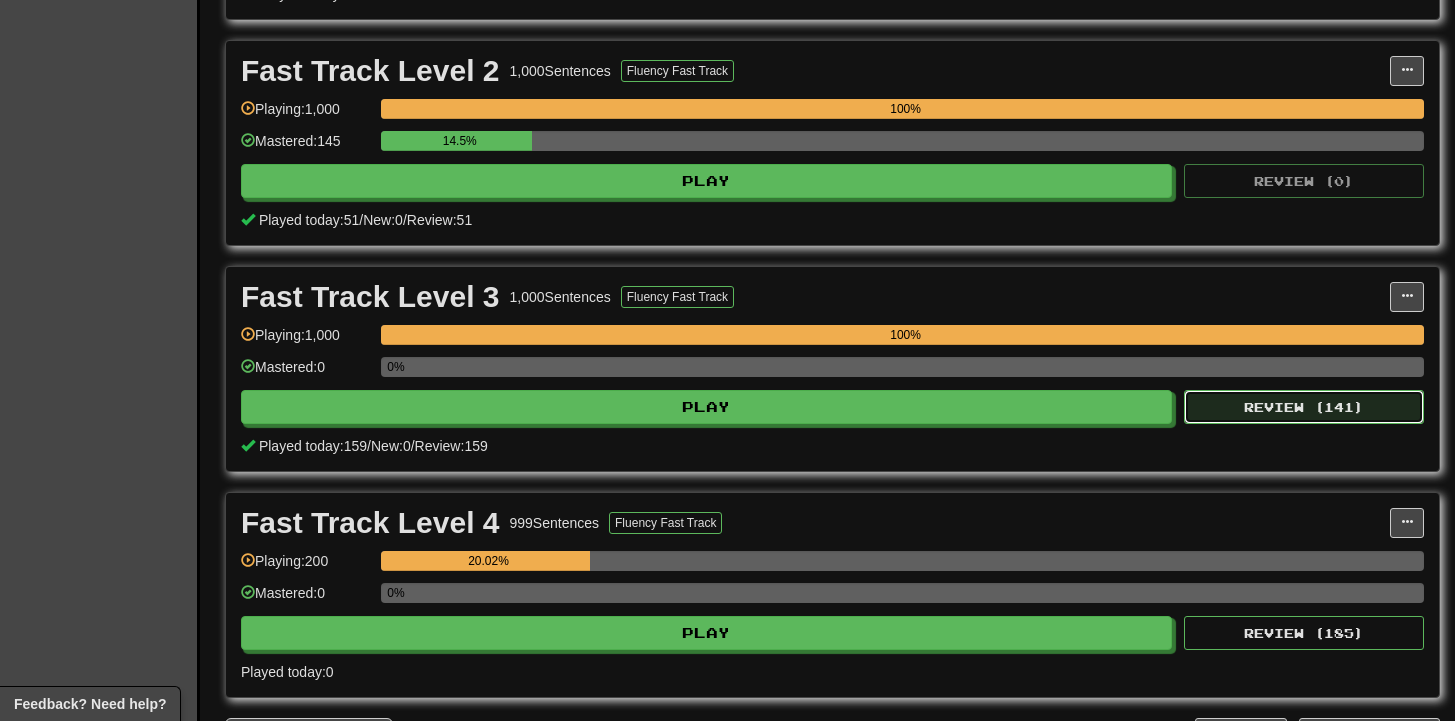 click on "Review ( 141 )" at bounding box center (1304, 407) 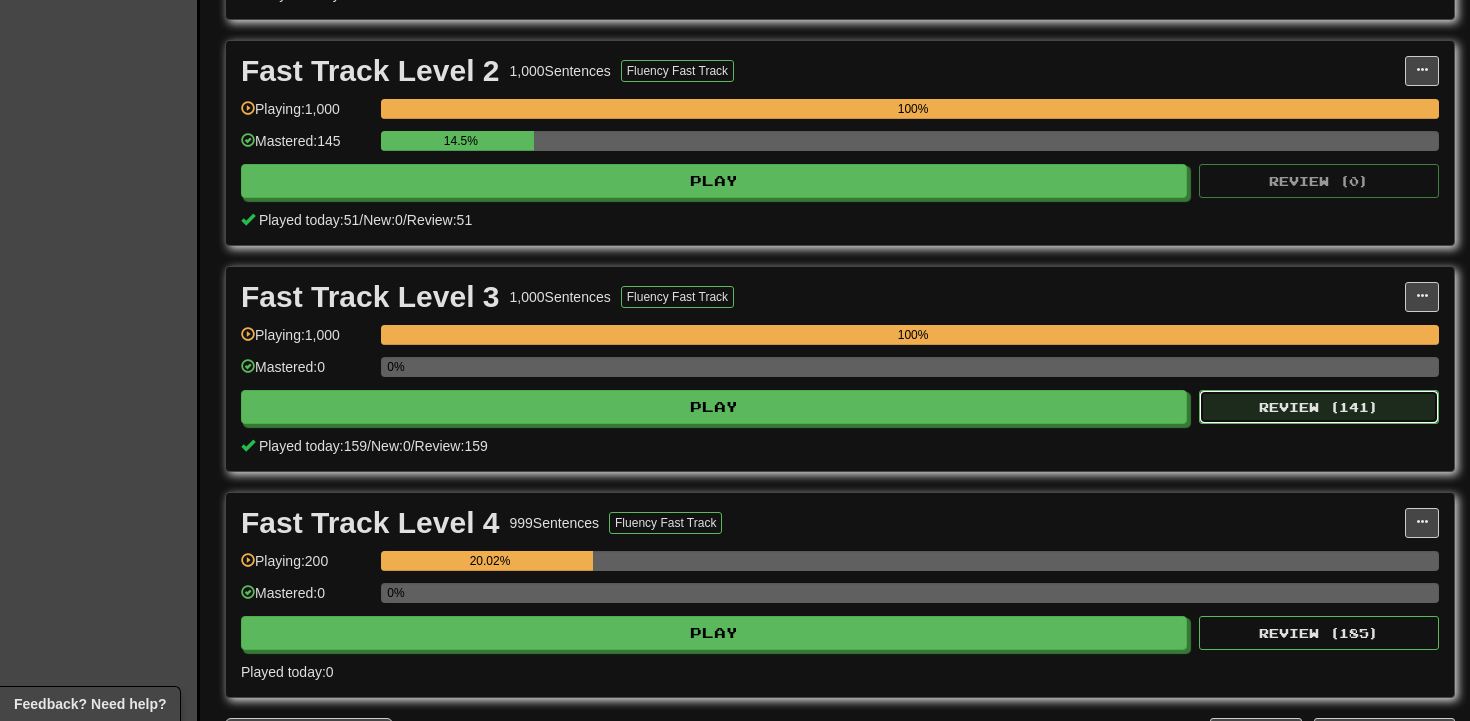 select on "**" 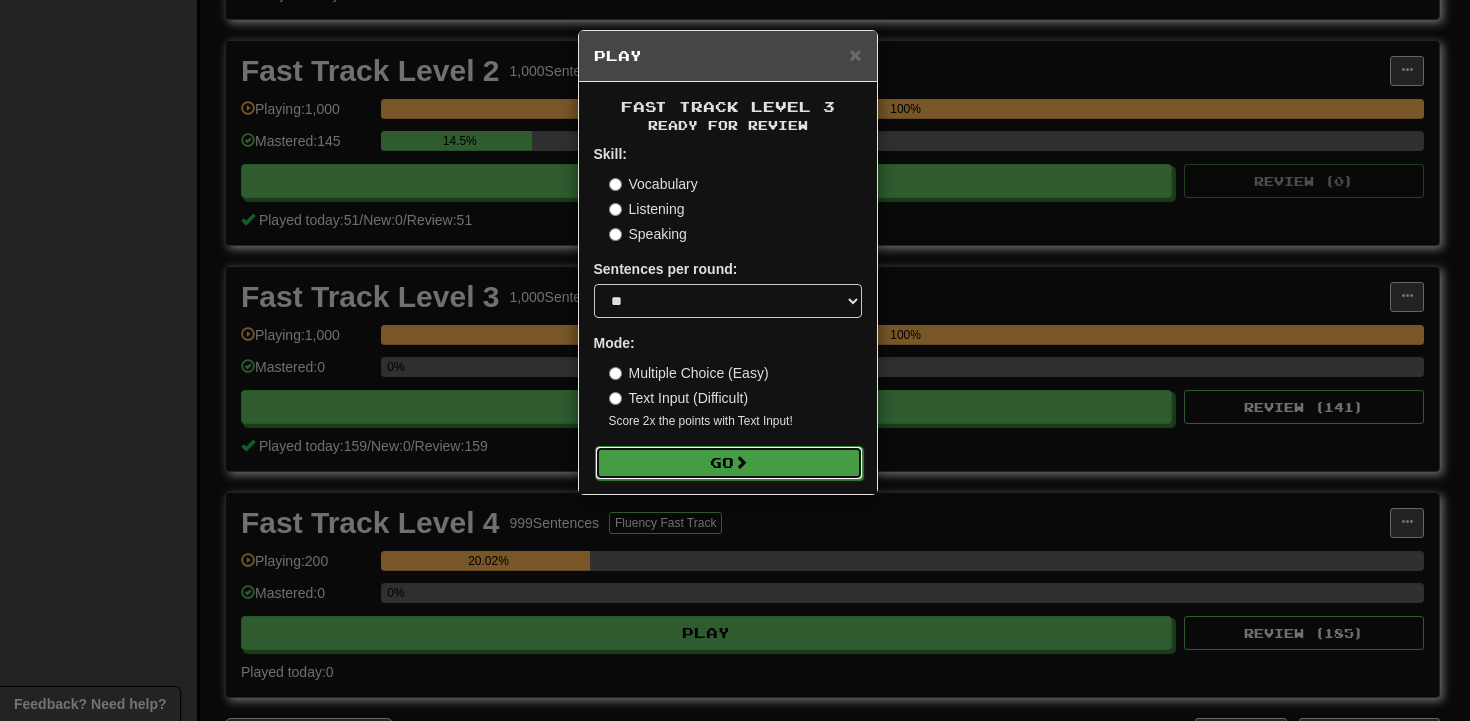 click on "Go" at bounding box center [729, 463] 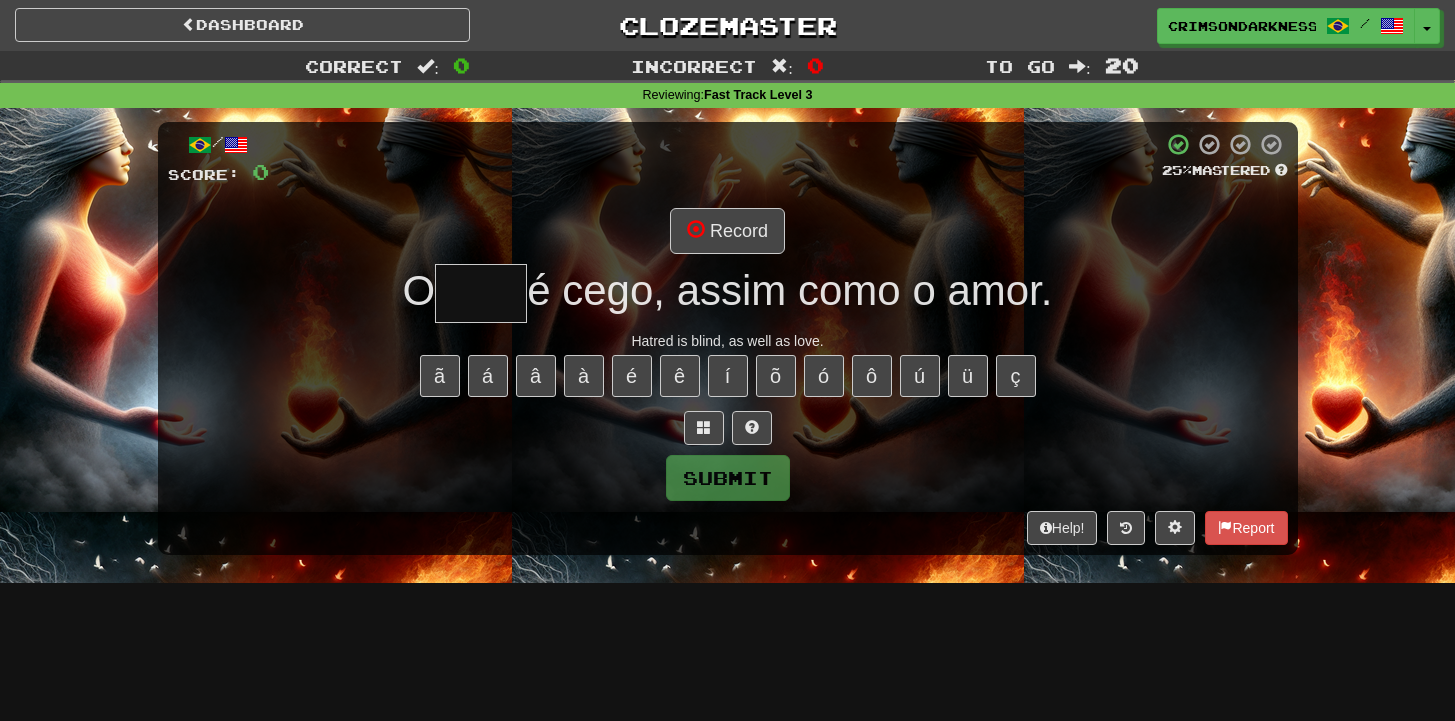 scroll, scrollTop: 0, scrollLeft: 0, axis: both 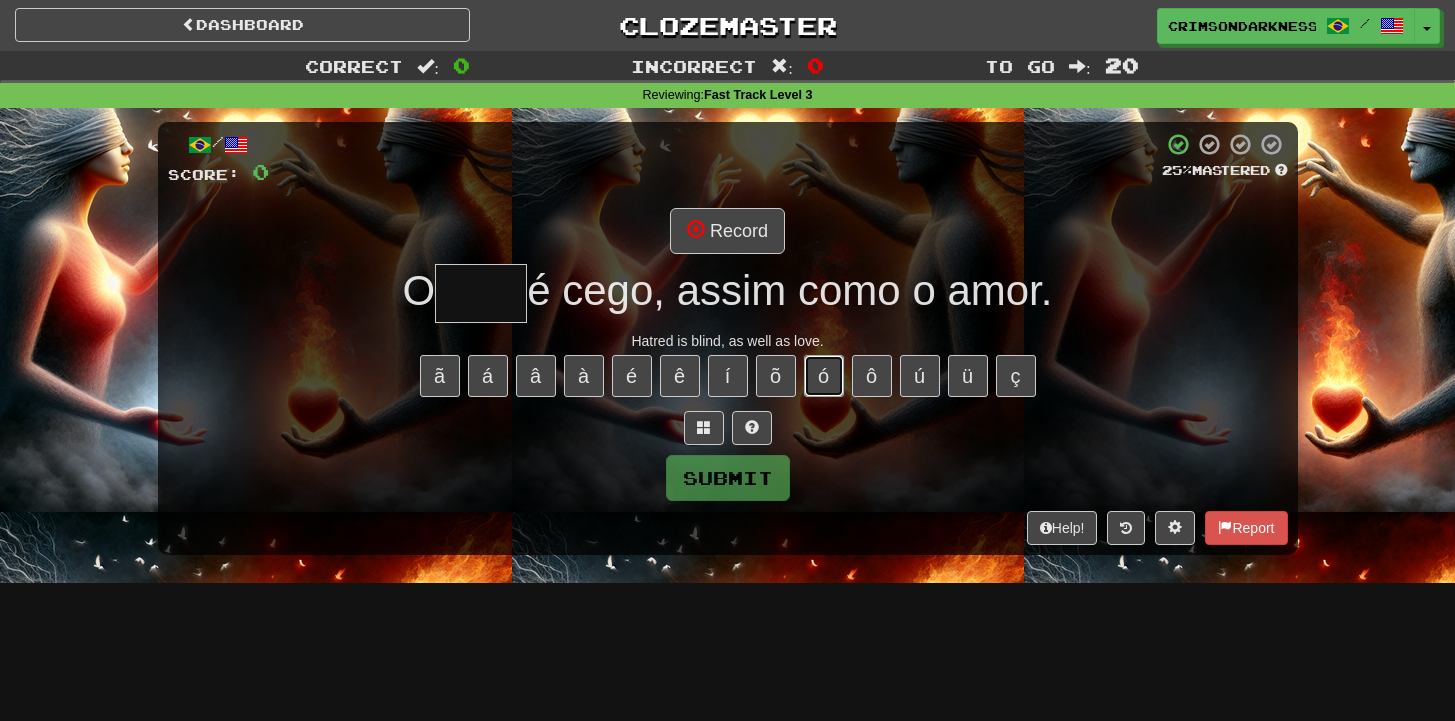 click on "ó" at bounding box center (824, 376) 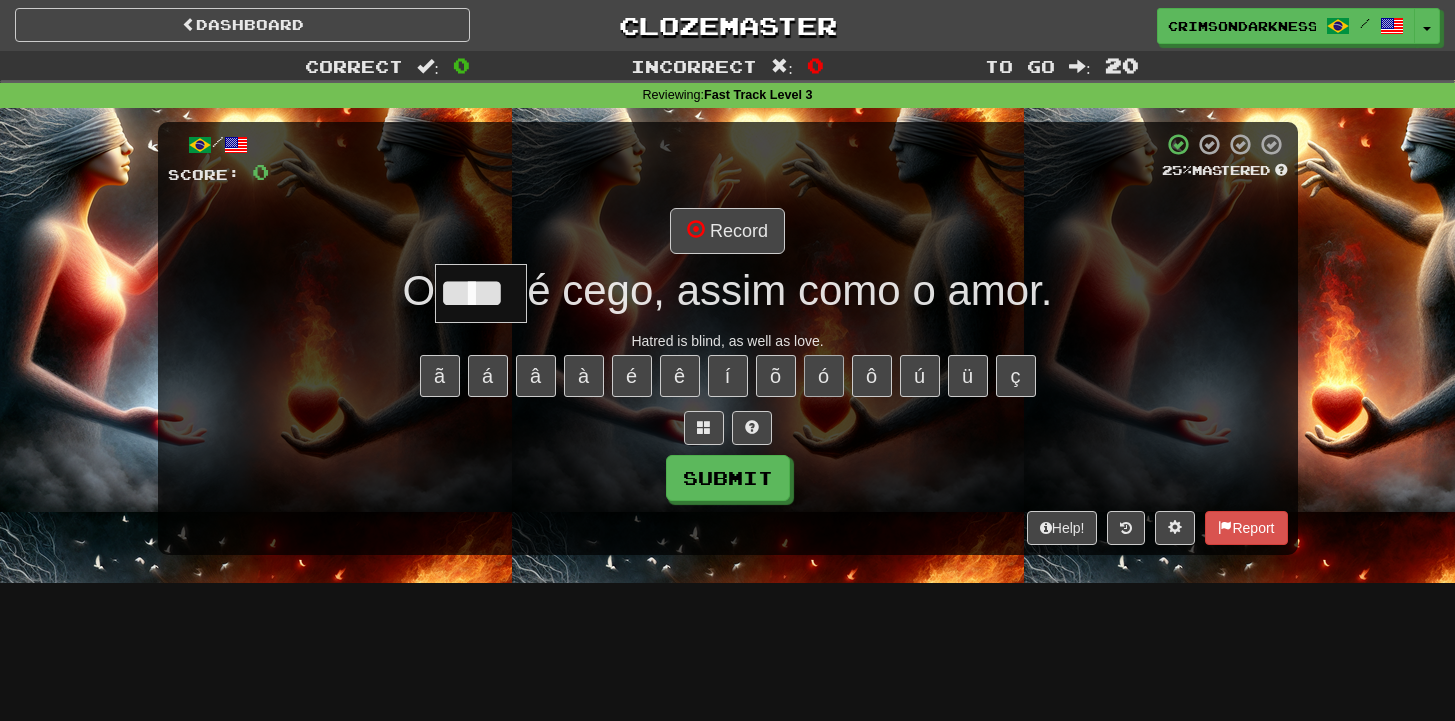 type on "****" 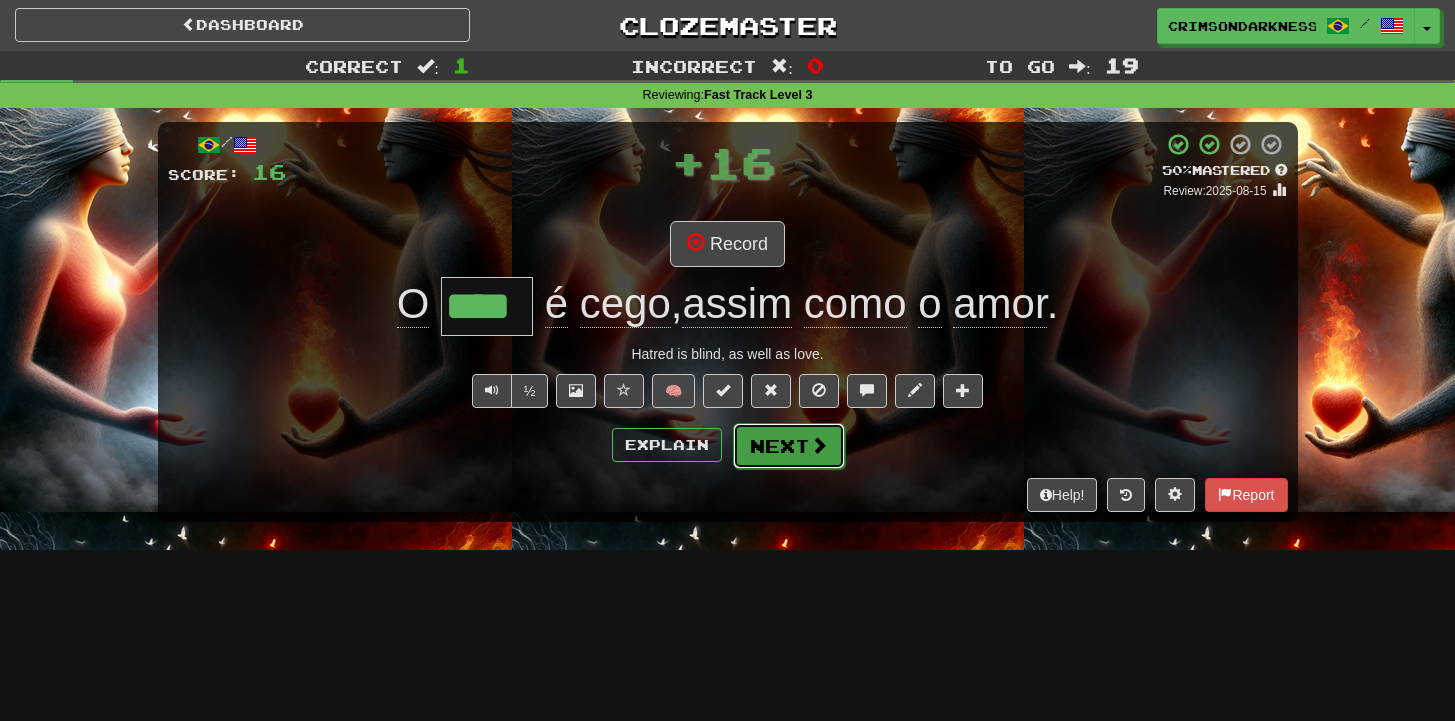 click on "Next" at bounding box center (789, 446) 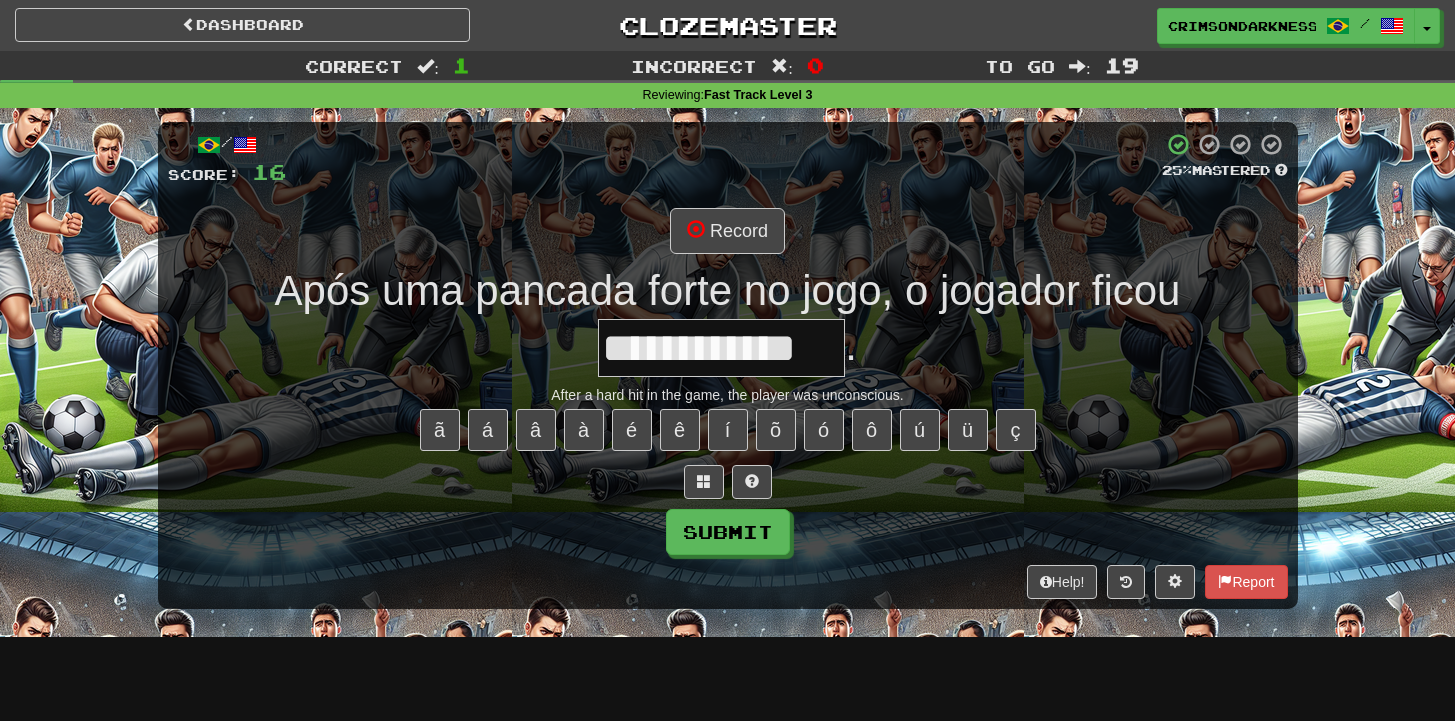 type on "**********" 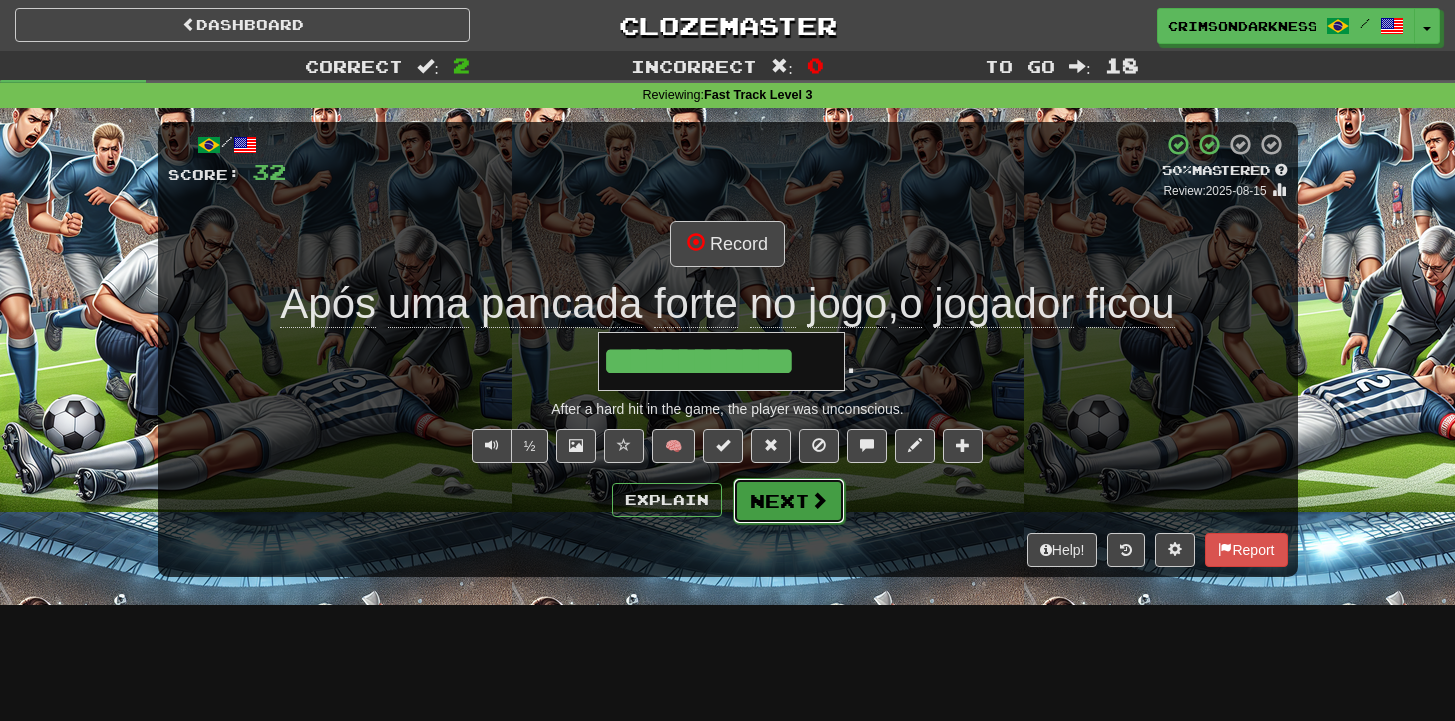 click on "Next" at bounding box center (789, 501) 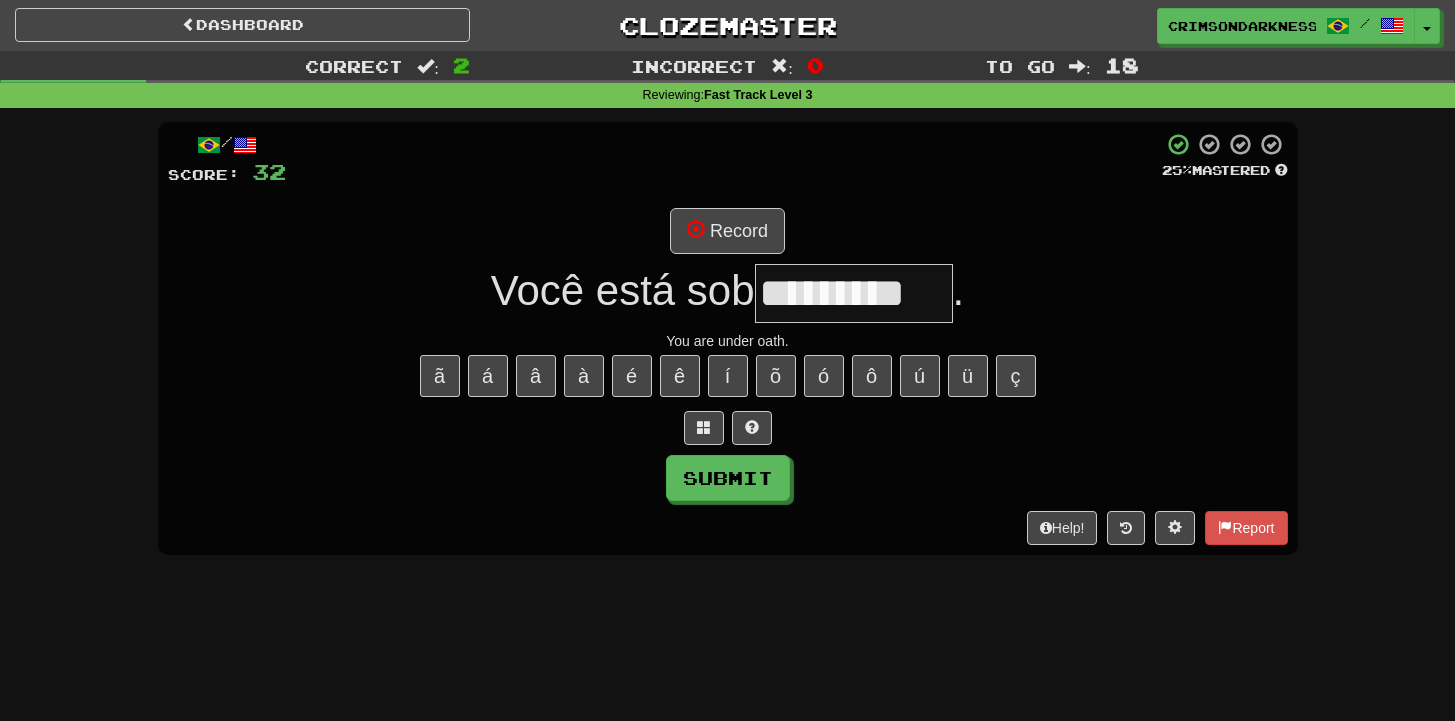 type on "*********" 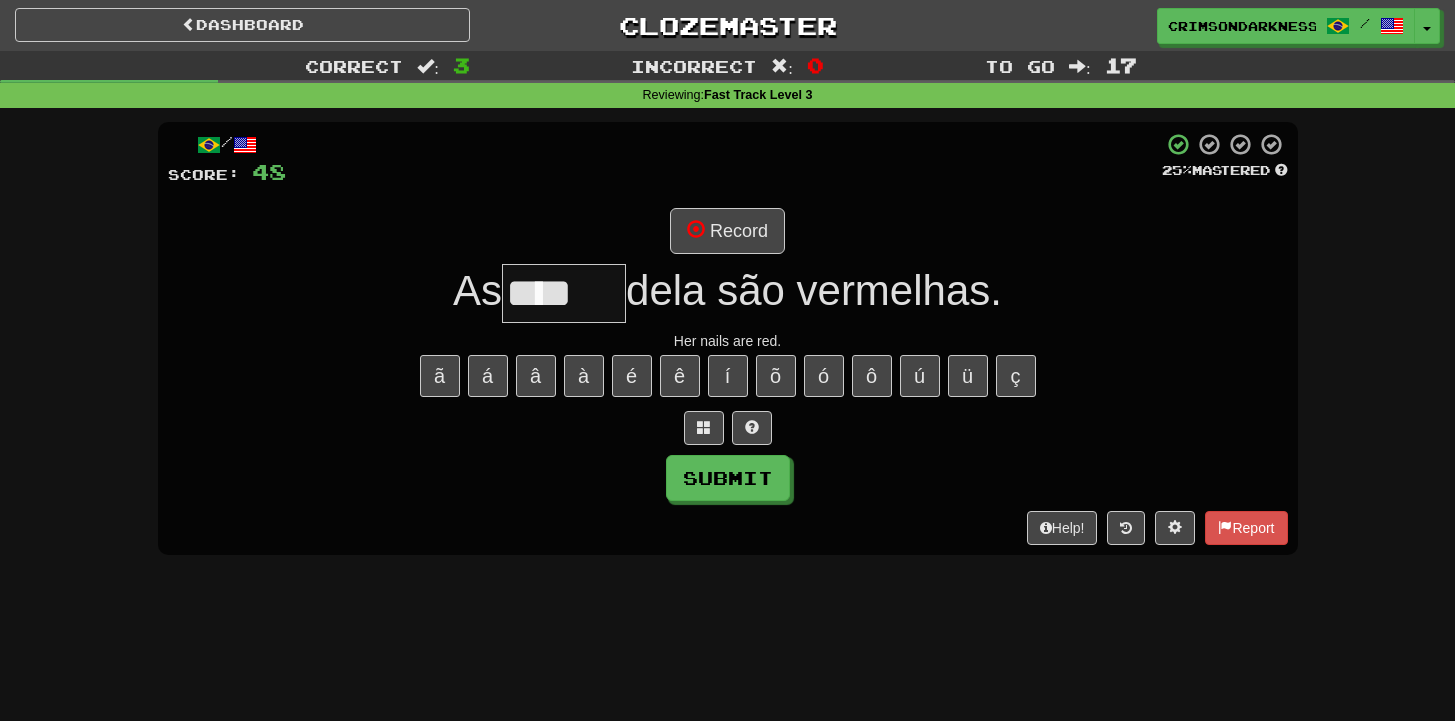 type on "*****" 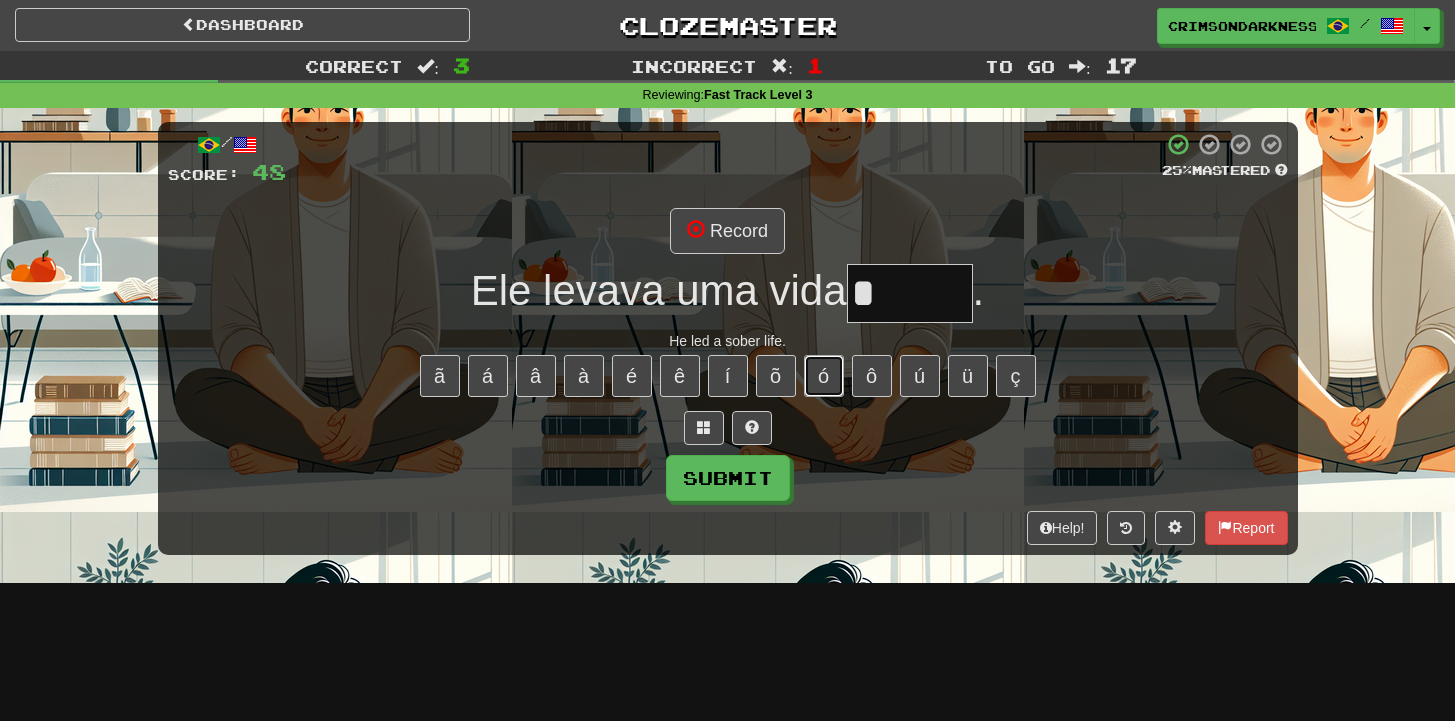 click on "ó" at bounding box center (824, 376) 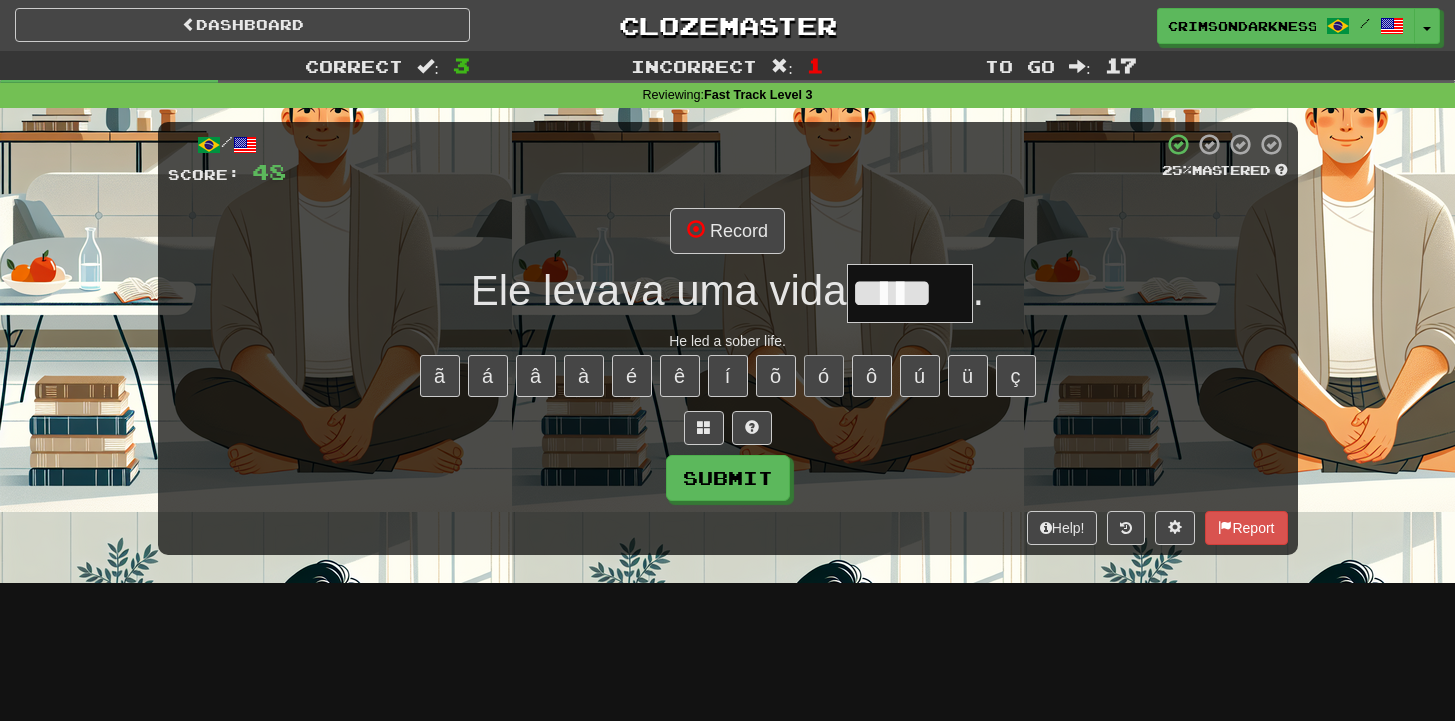 type on "******" 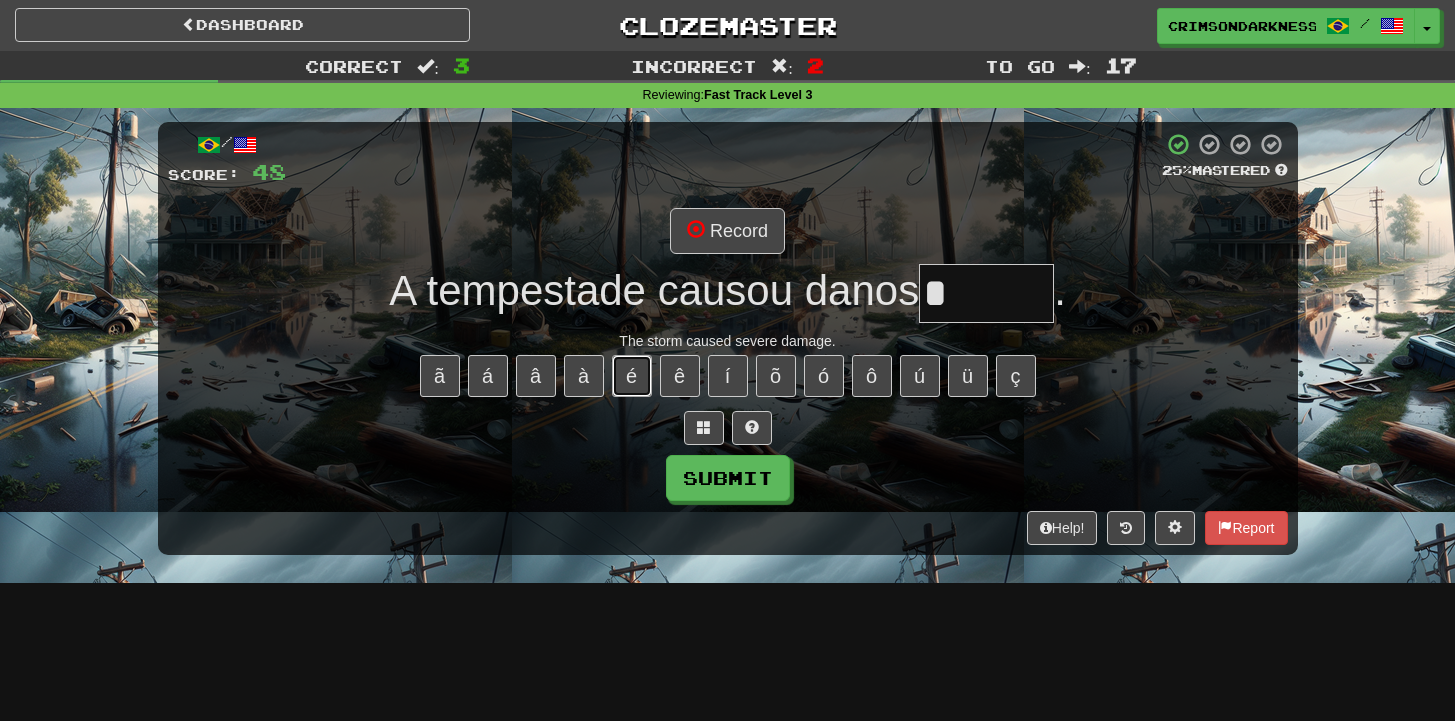 click on "é" at bounding box center (632, 376) 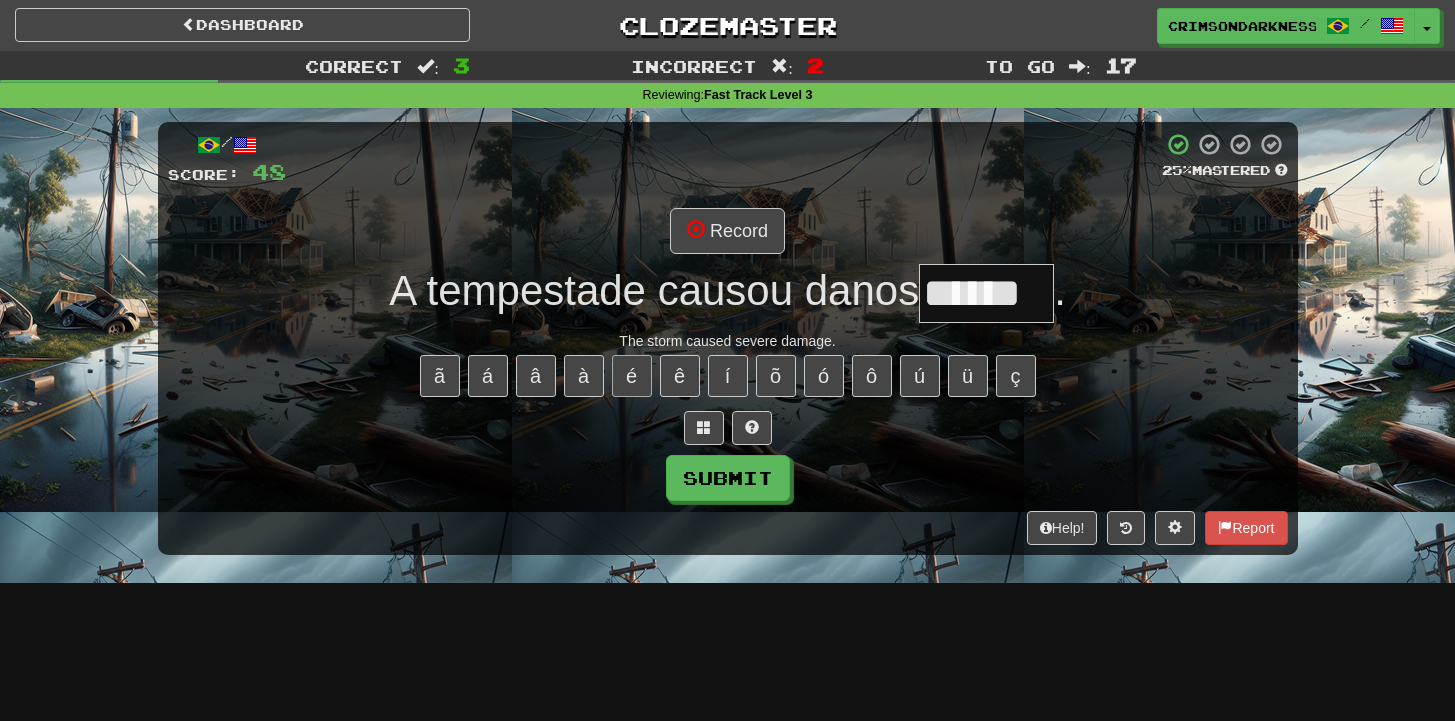 type on "******" 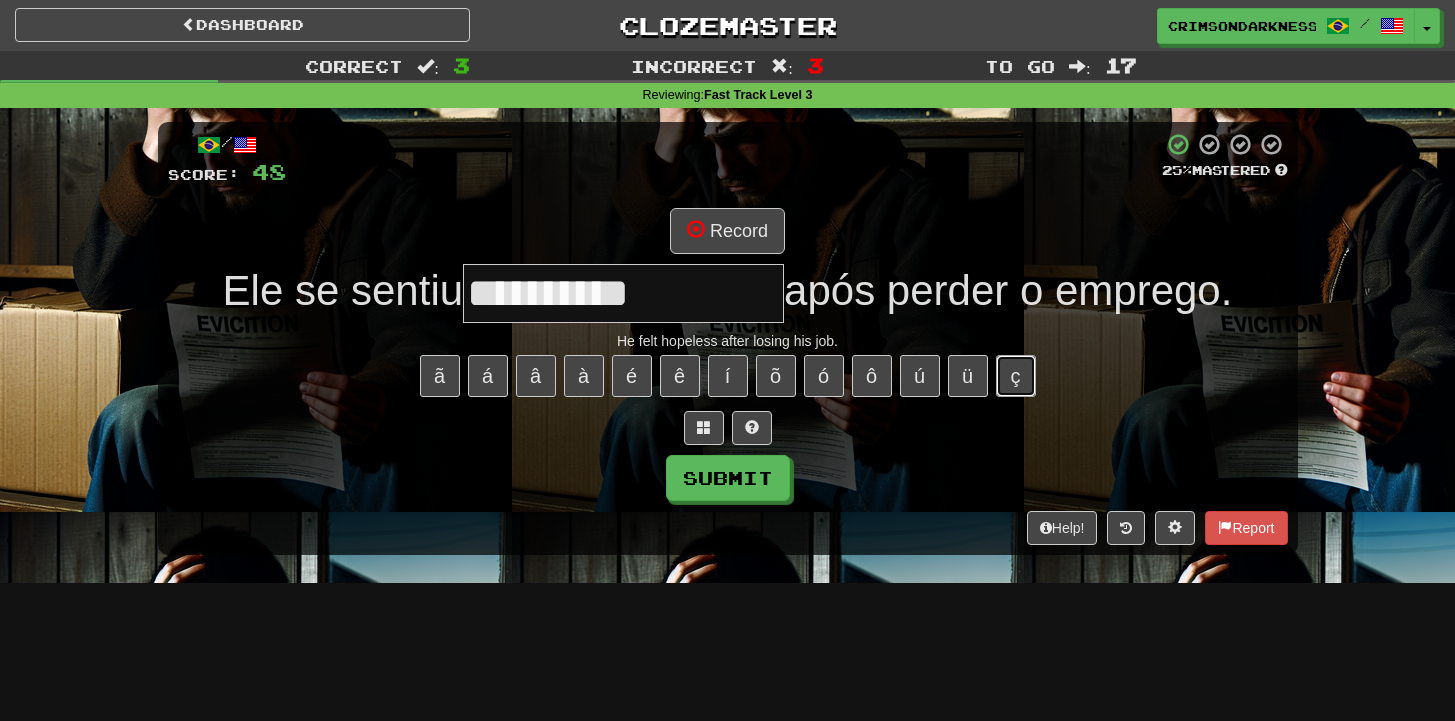 click on "ç" at bounding box center (1016, 376) 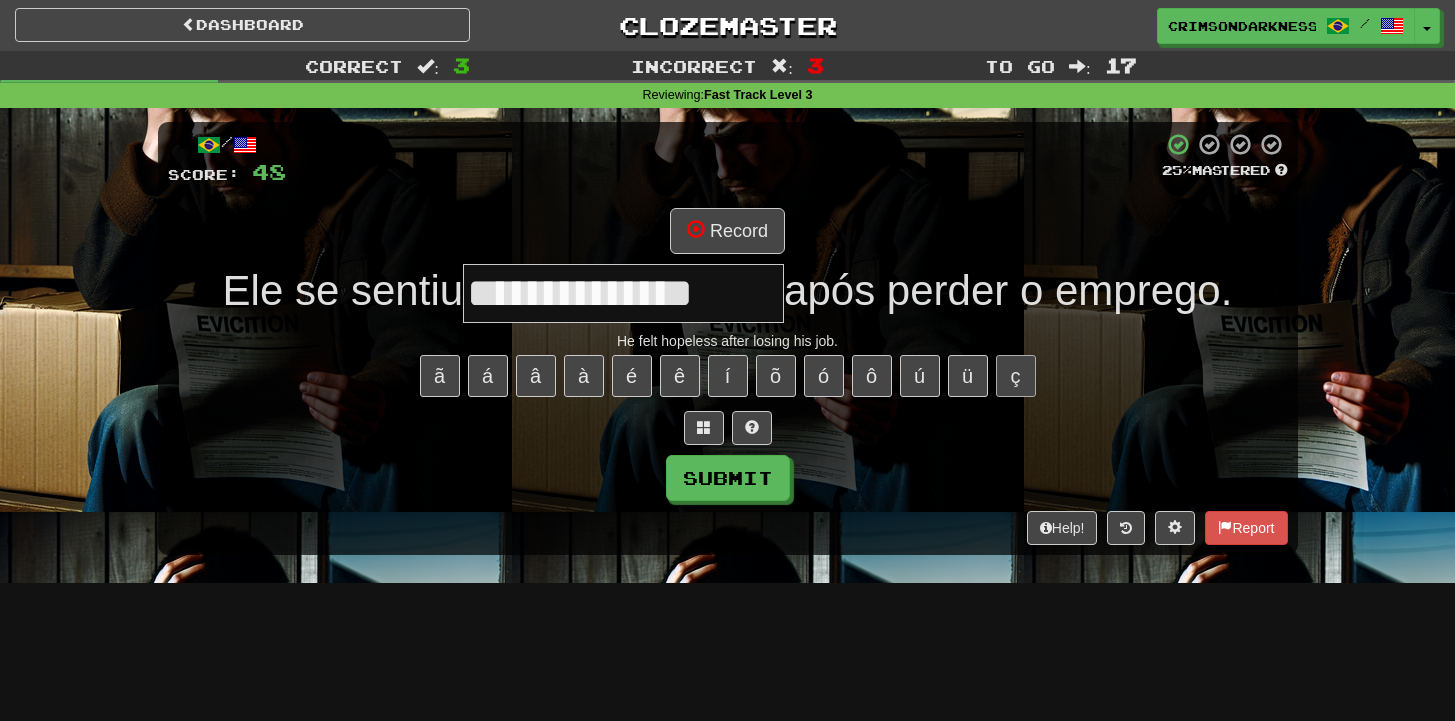 type on "**********" 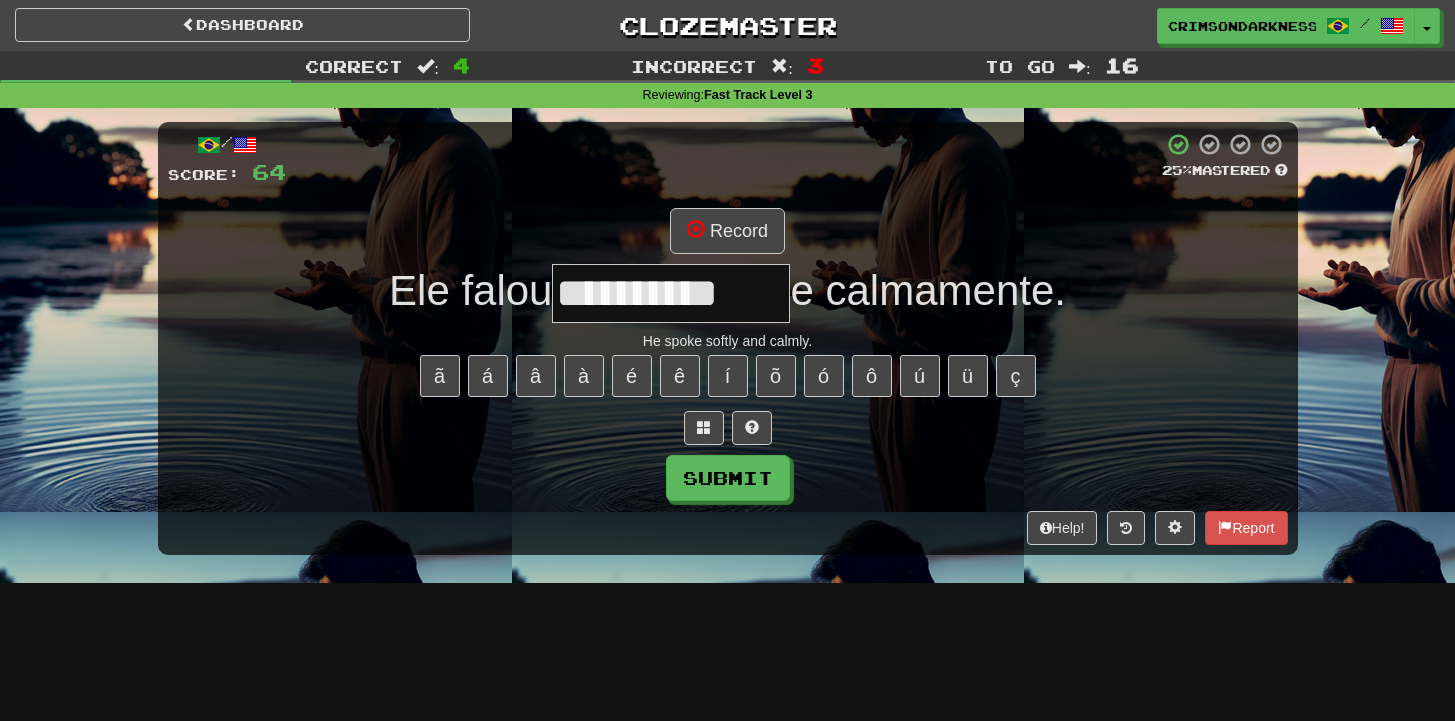type on "**********" 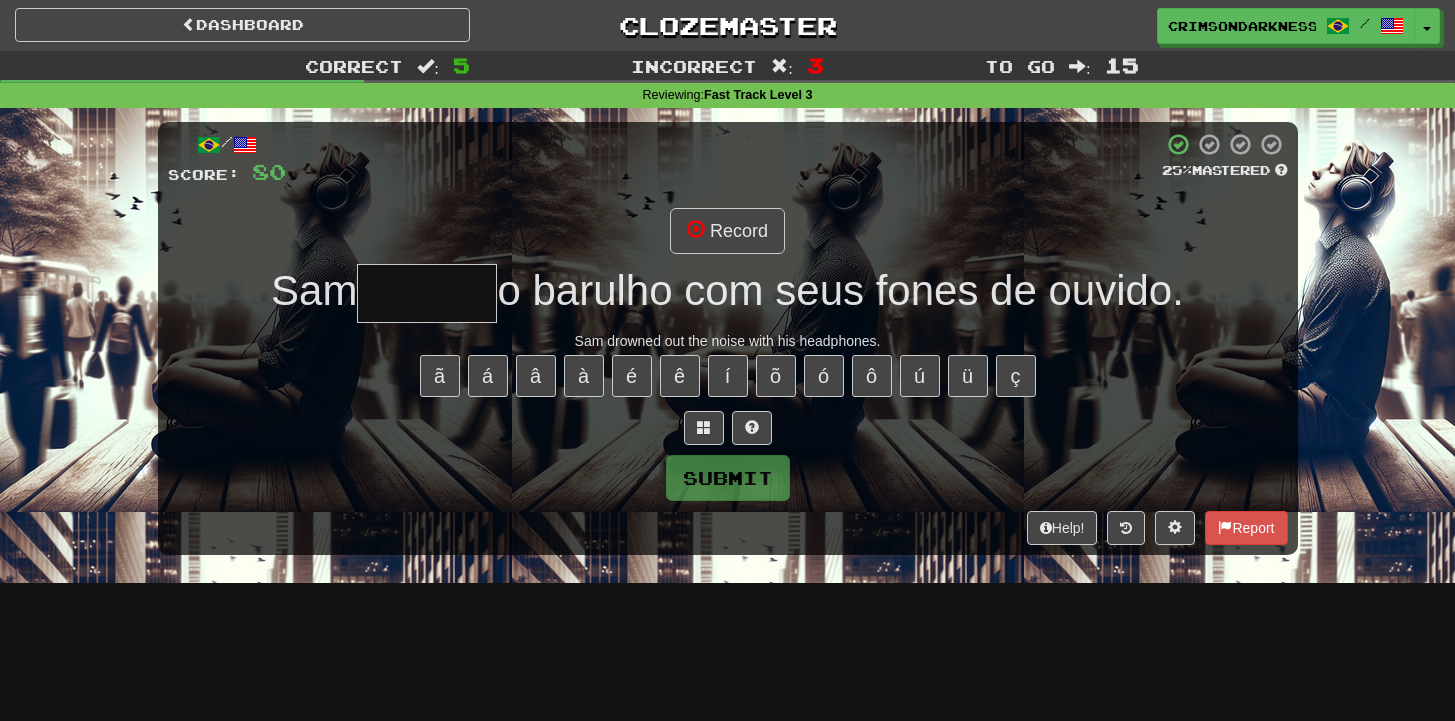 type on "******" 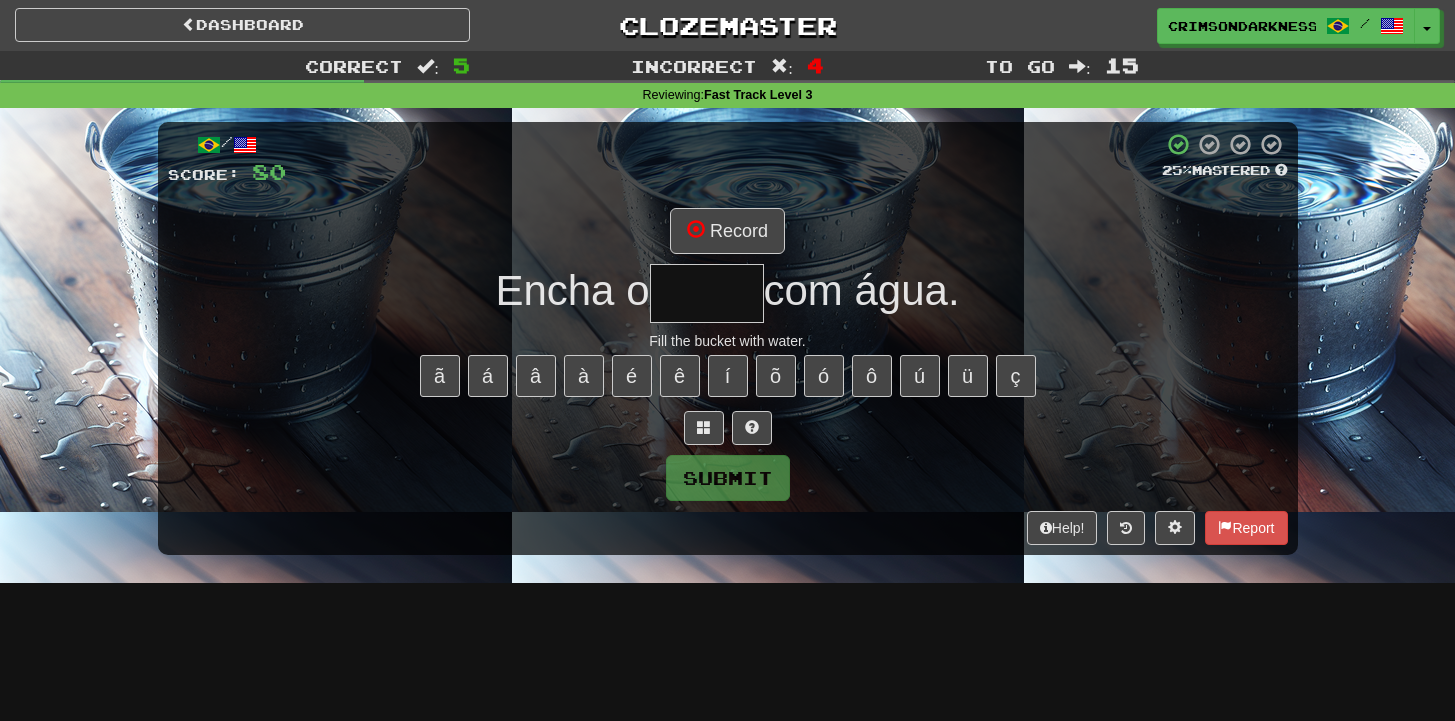 type on "*****" 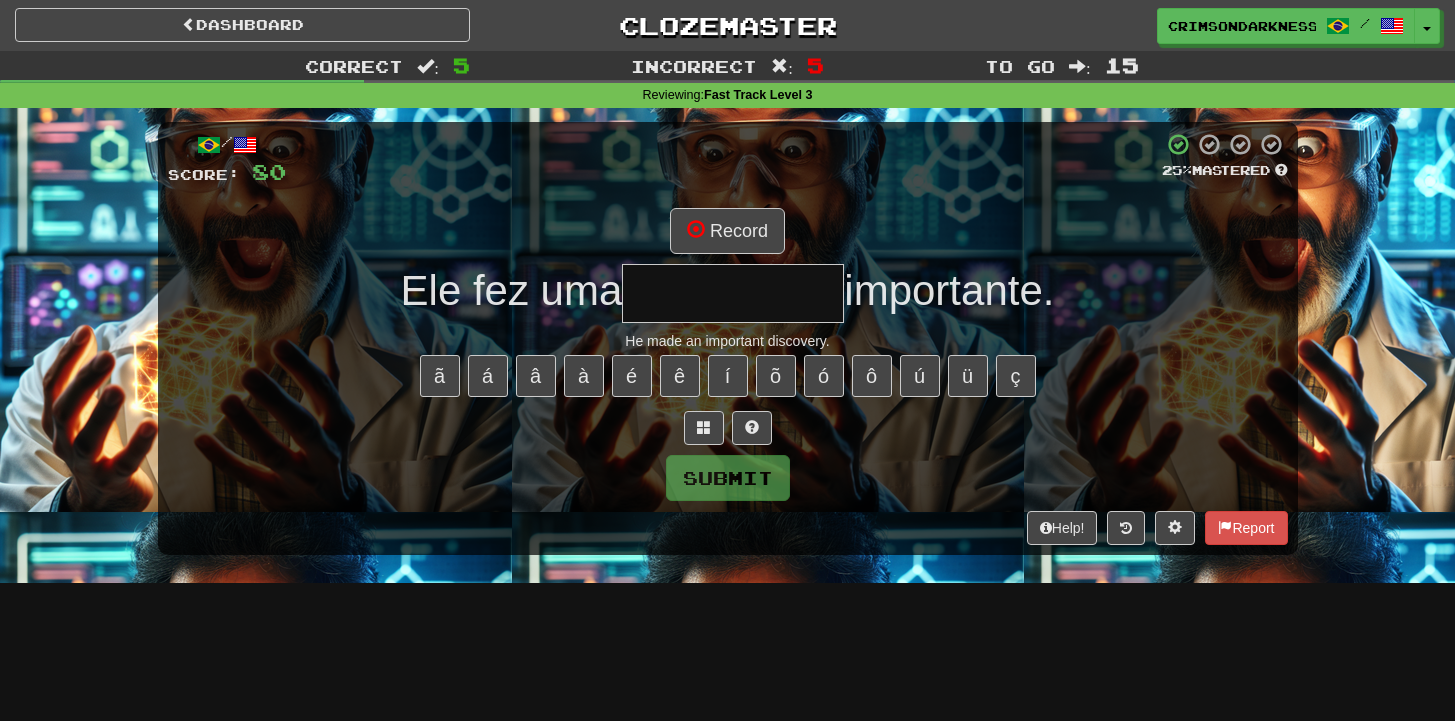 type on "**********" 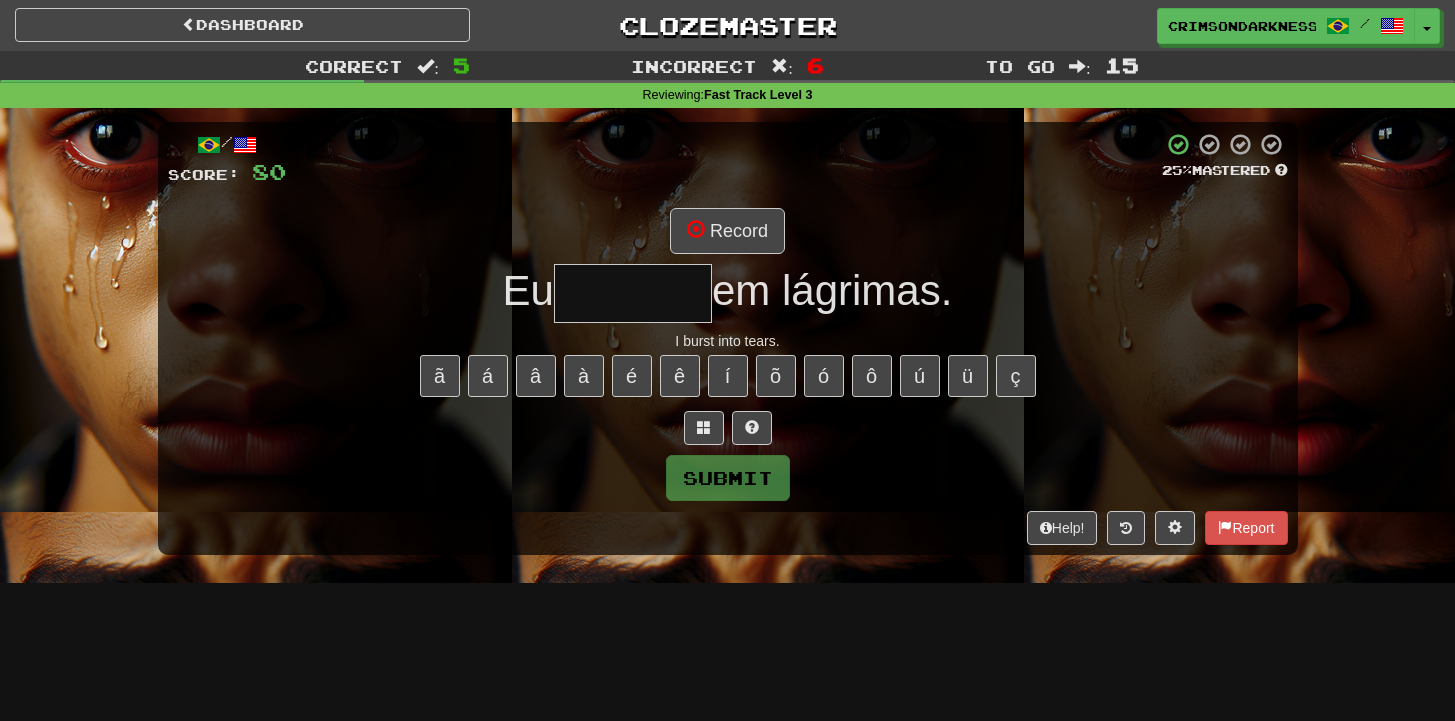 type on "*******" 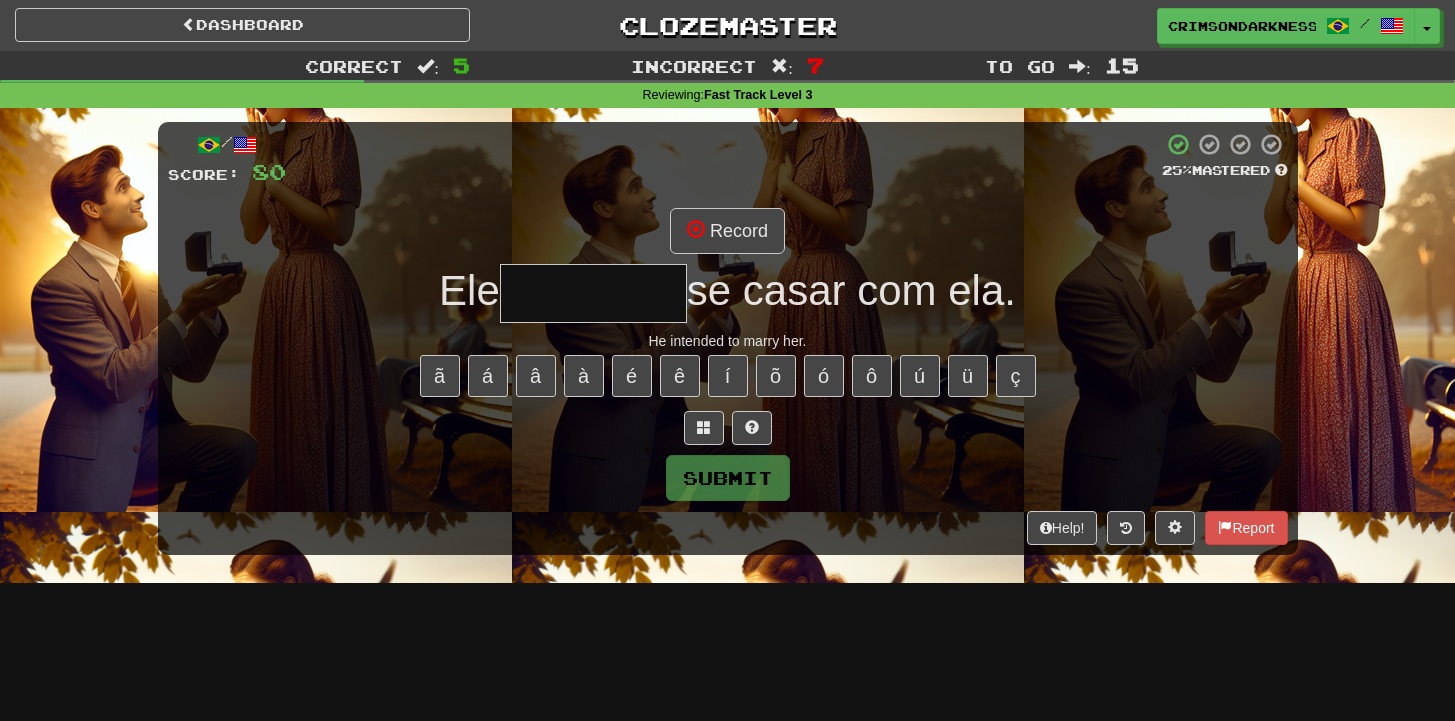 type on "*********" 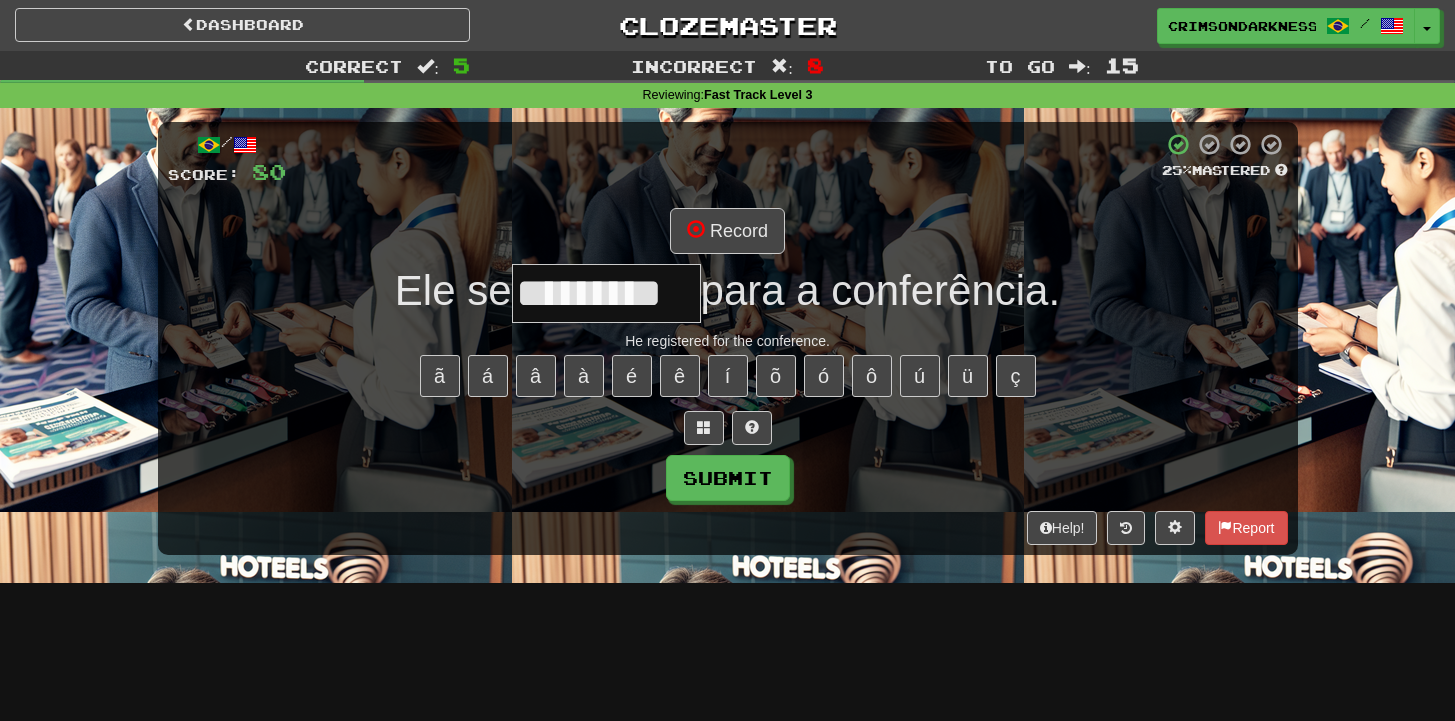 type on "*********" 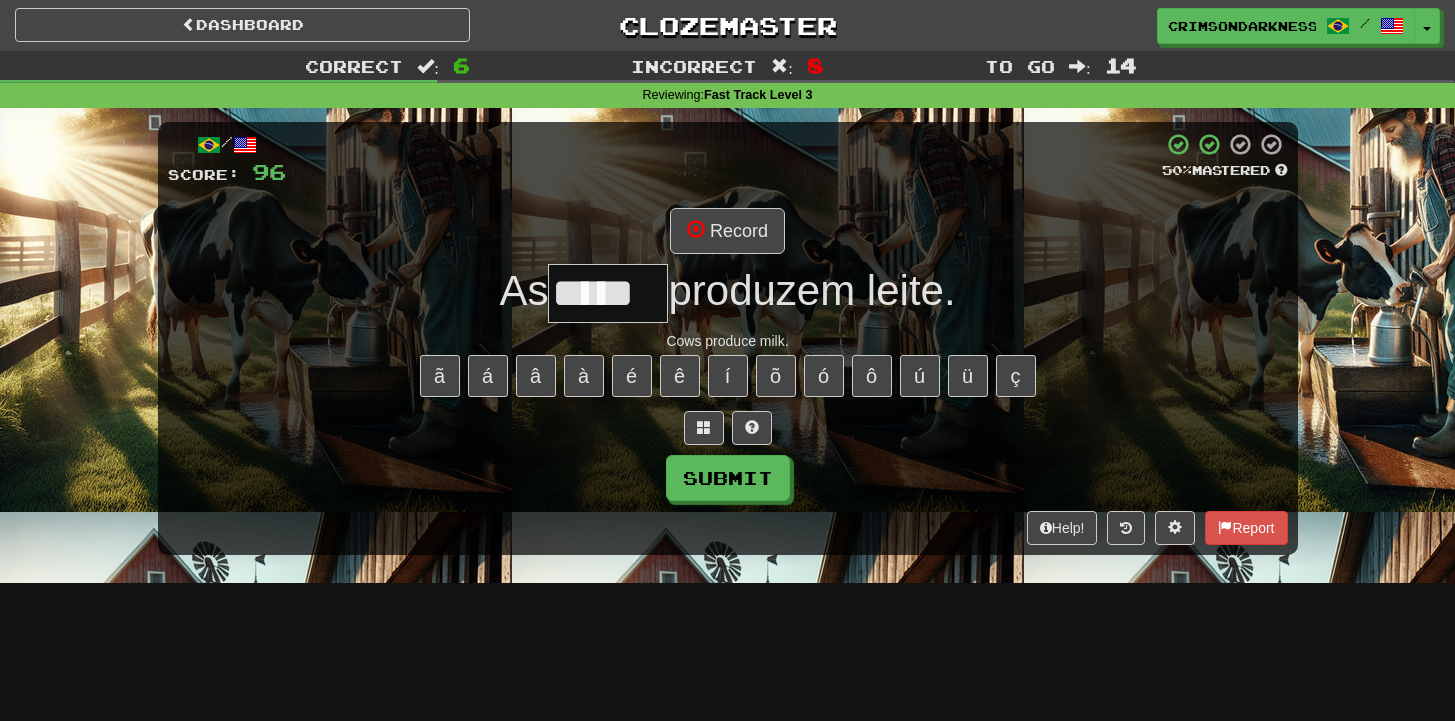 type on "*****" 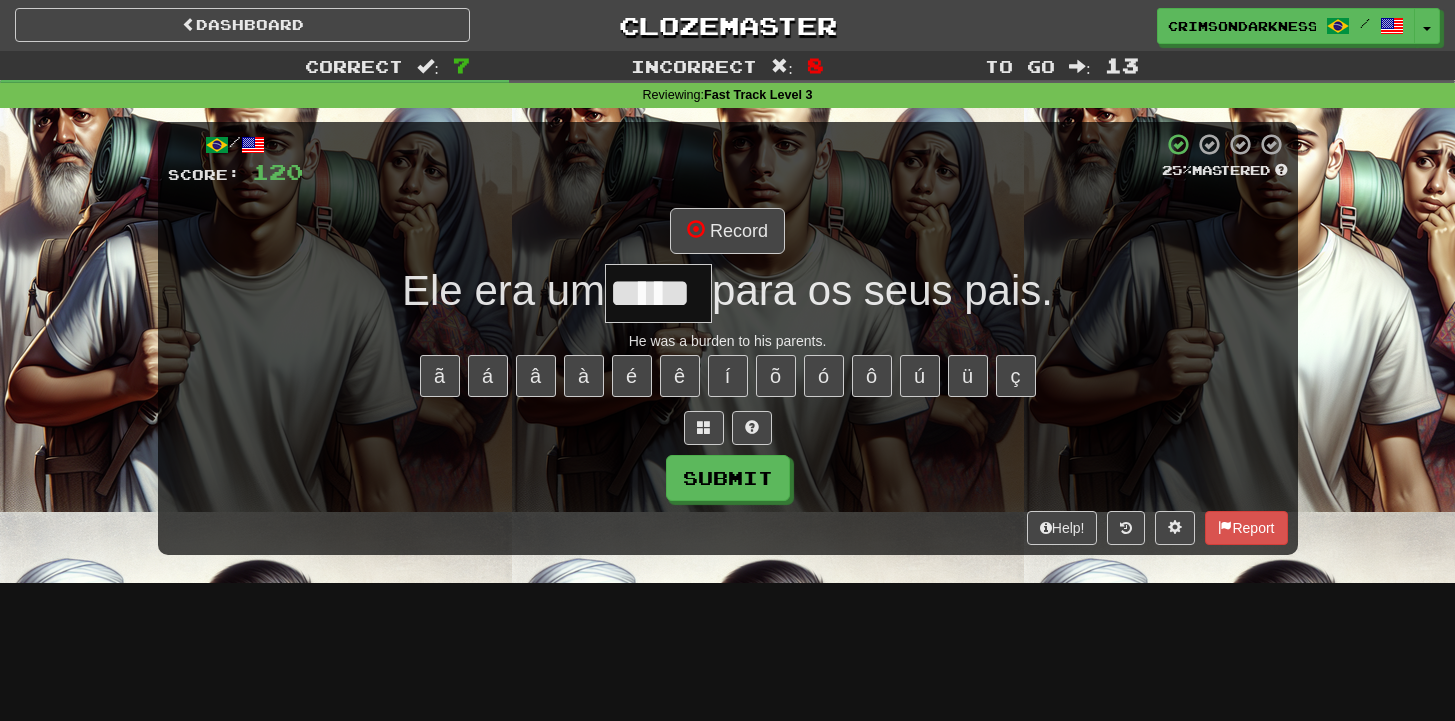 type on "*****" 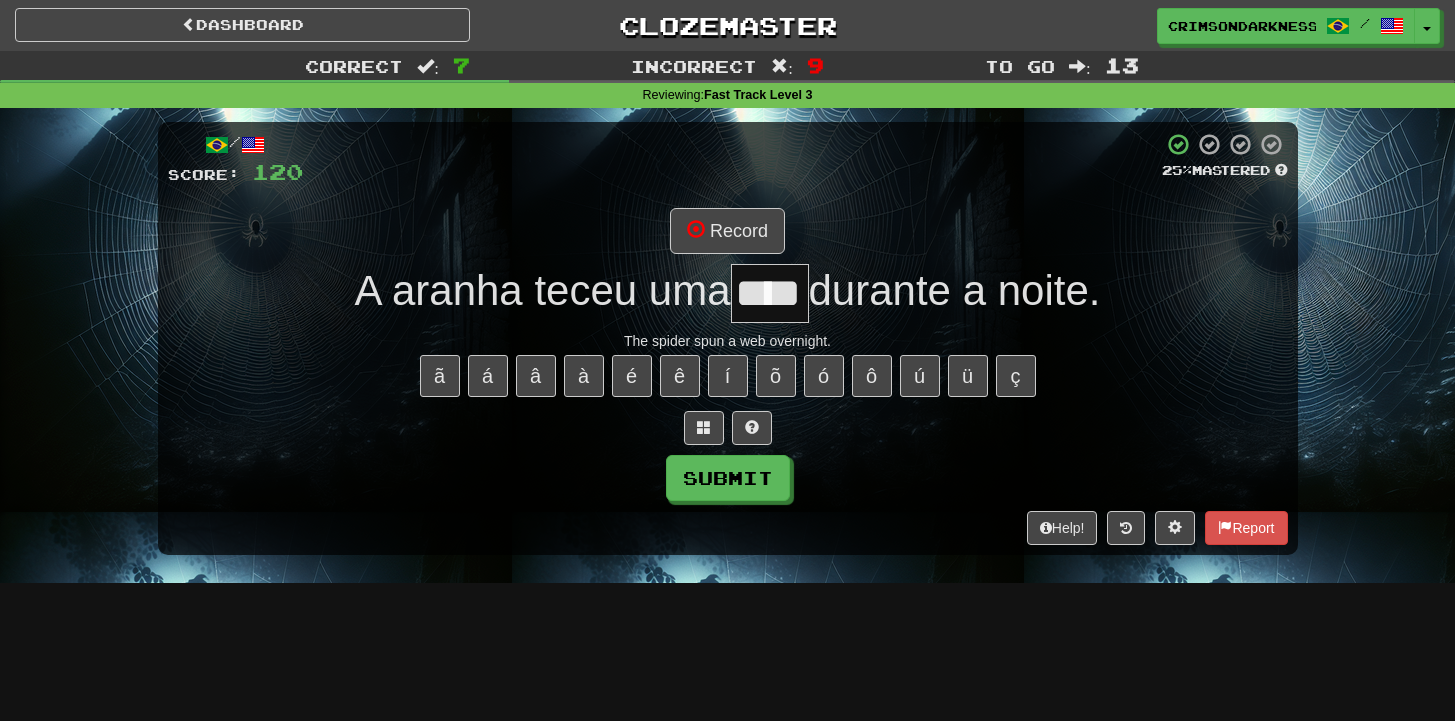 scroll, scrollTop: 0, scrollLeft: 0, axis: both 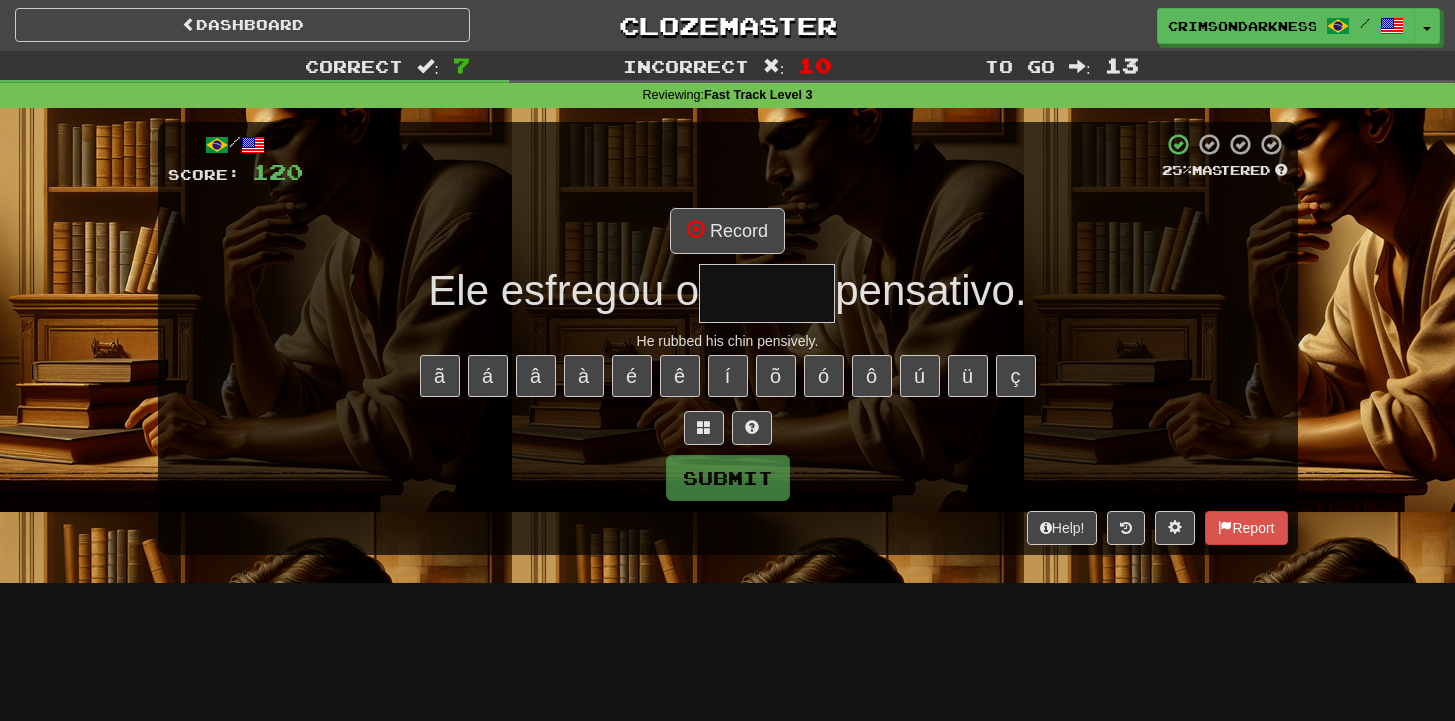 type on "******" 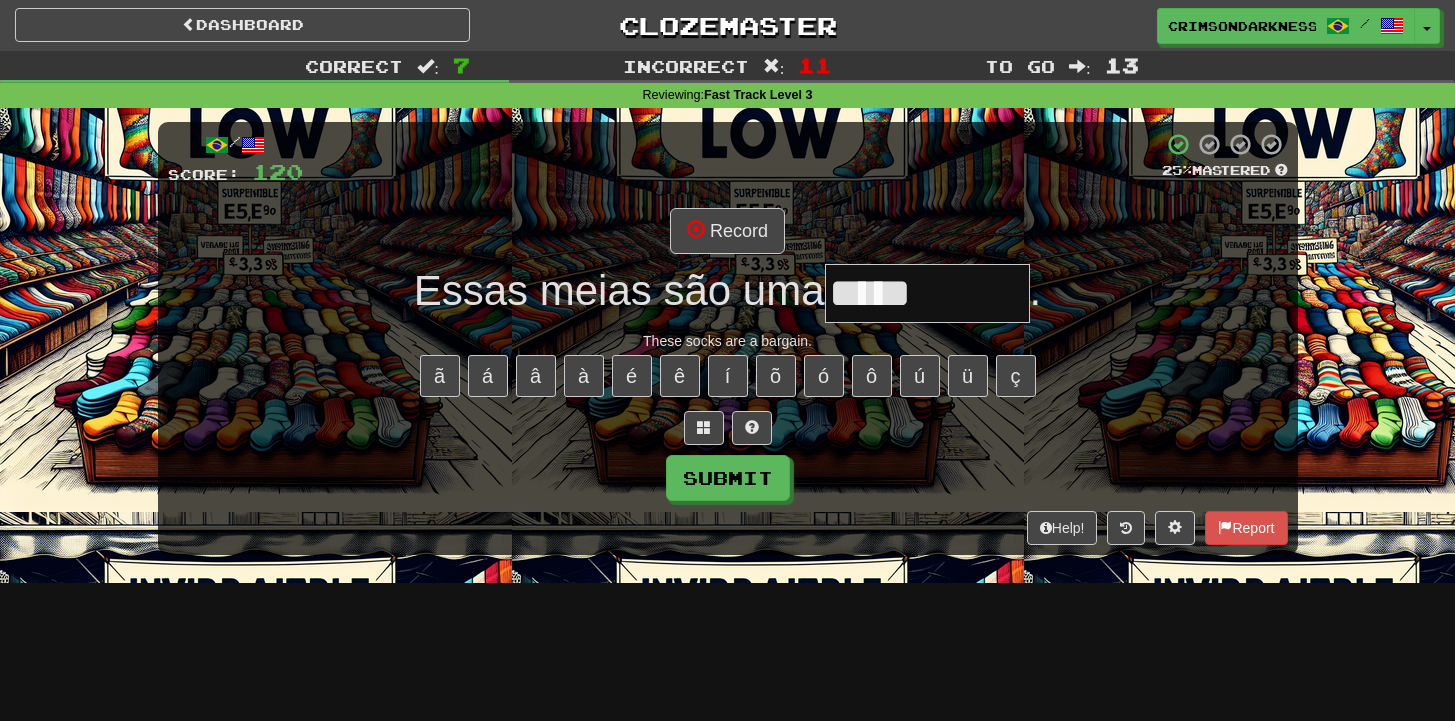 type on "*********" 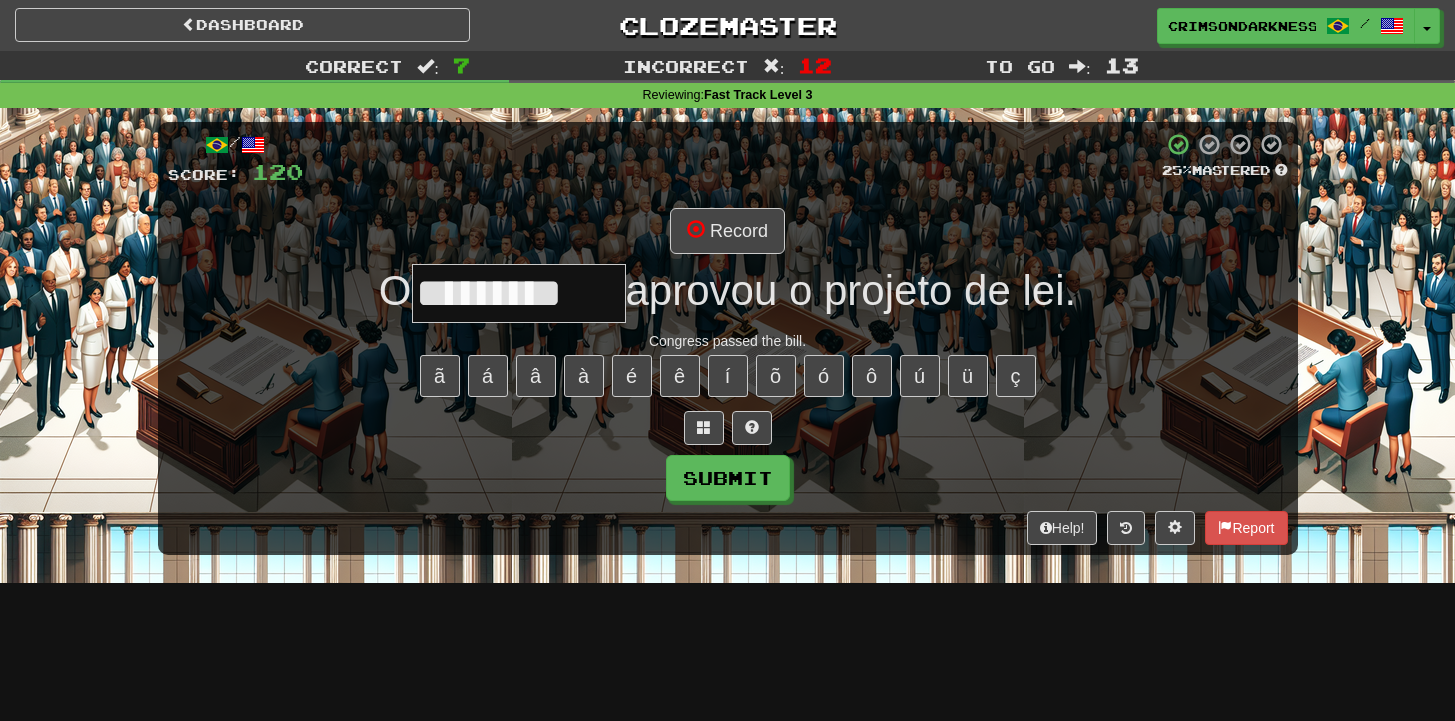 type on "*********" 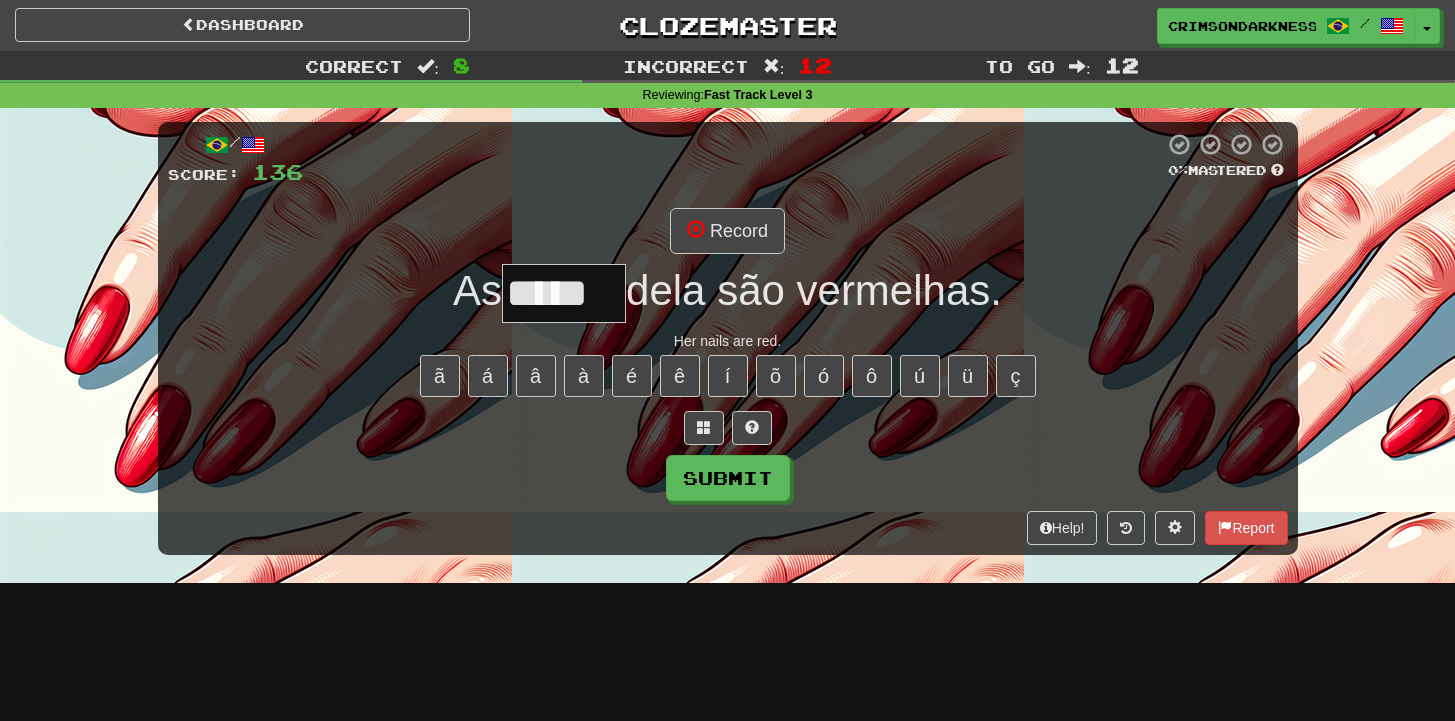 type on "*****" 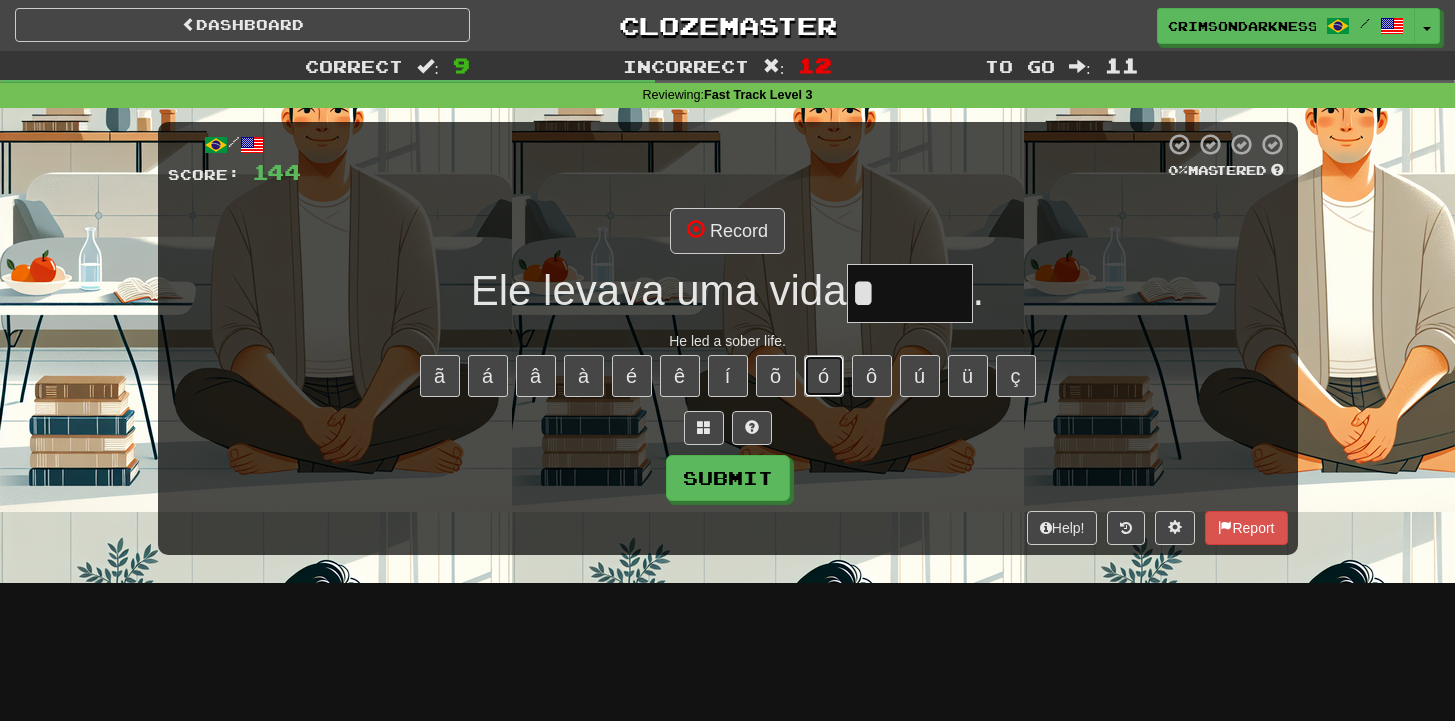 click on "ó" at bounding box center (824, 376) 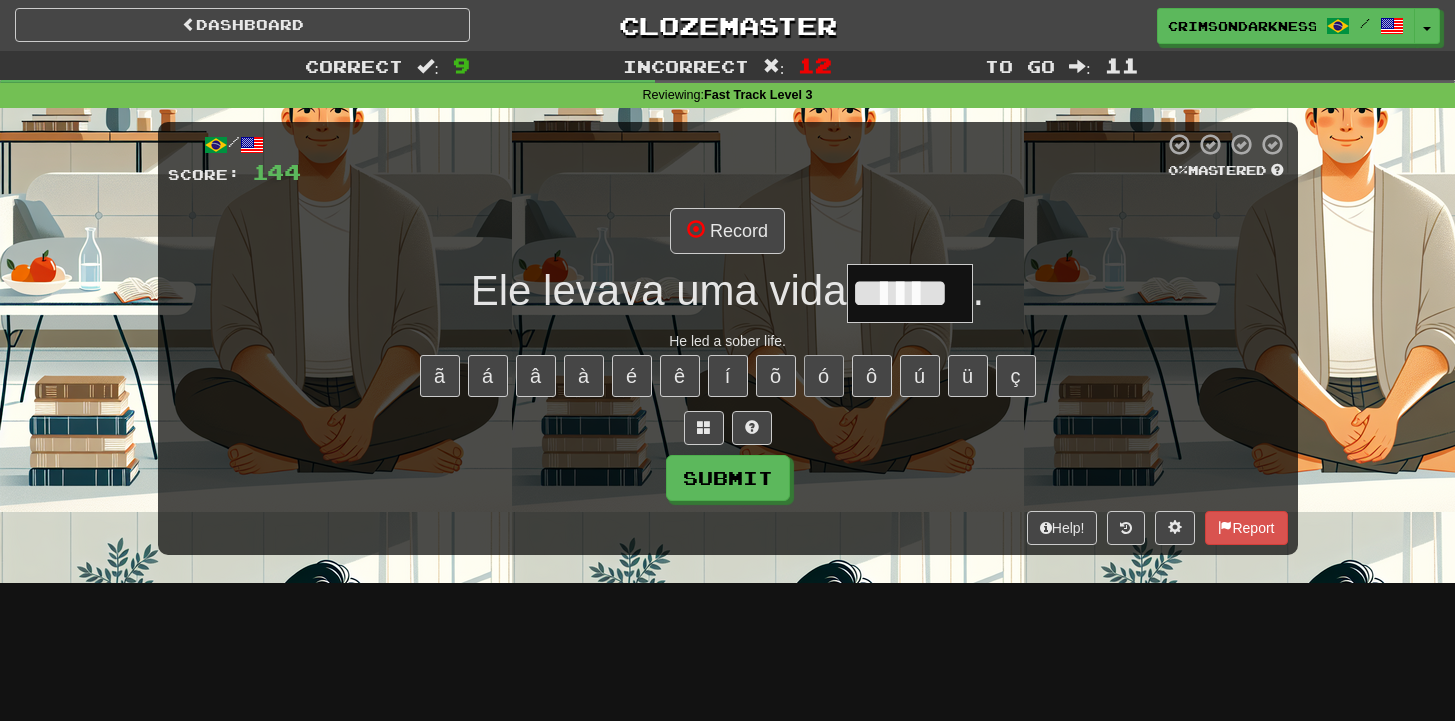 type on "******" 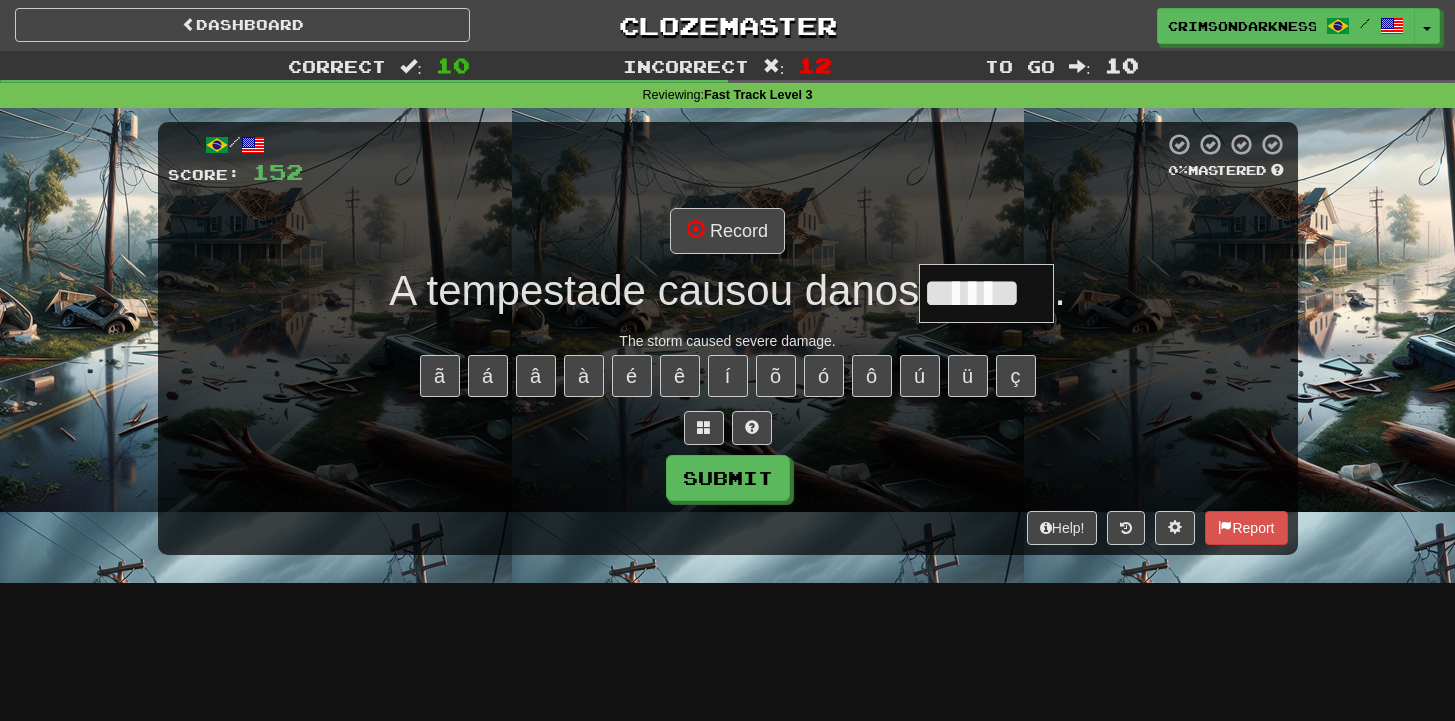 type on "******" 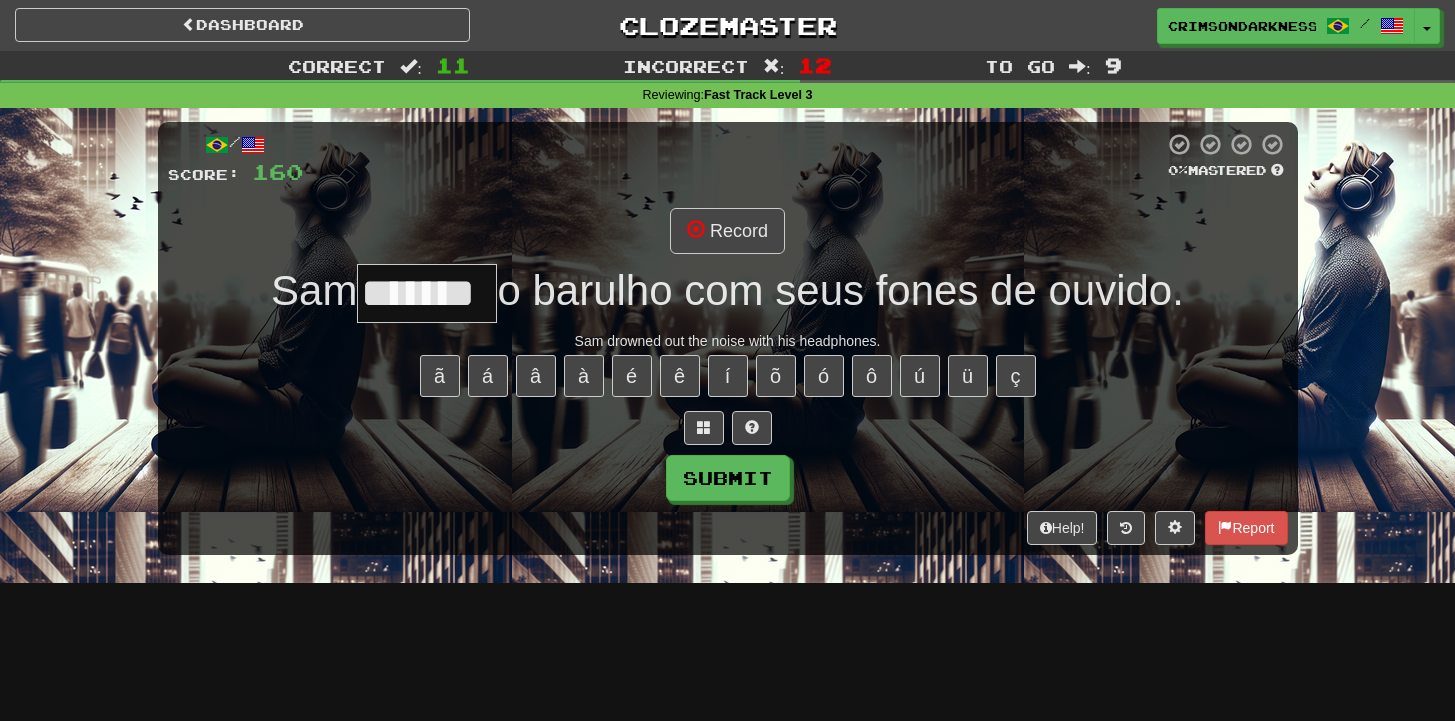 scroll, scrollTop: 0, scrollLeft: 22, axis: horizontal 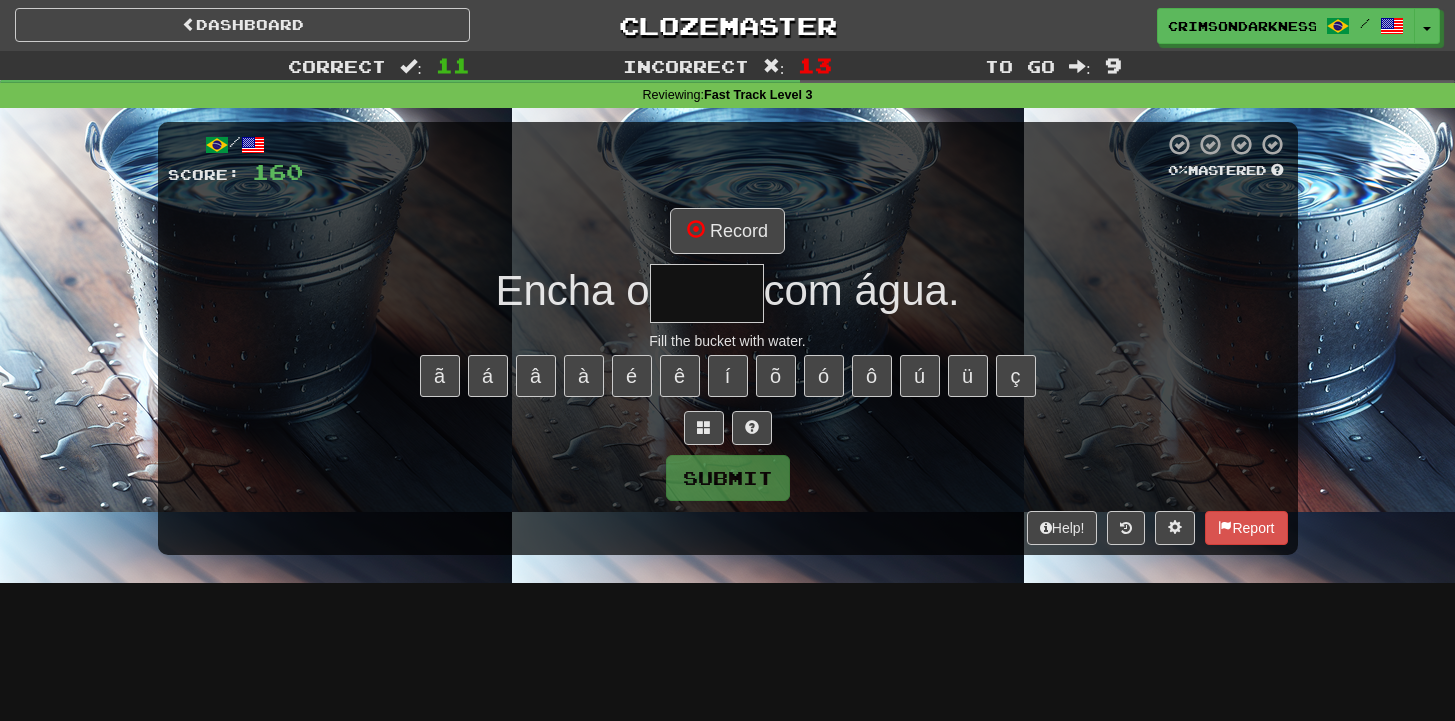 type on "*****" 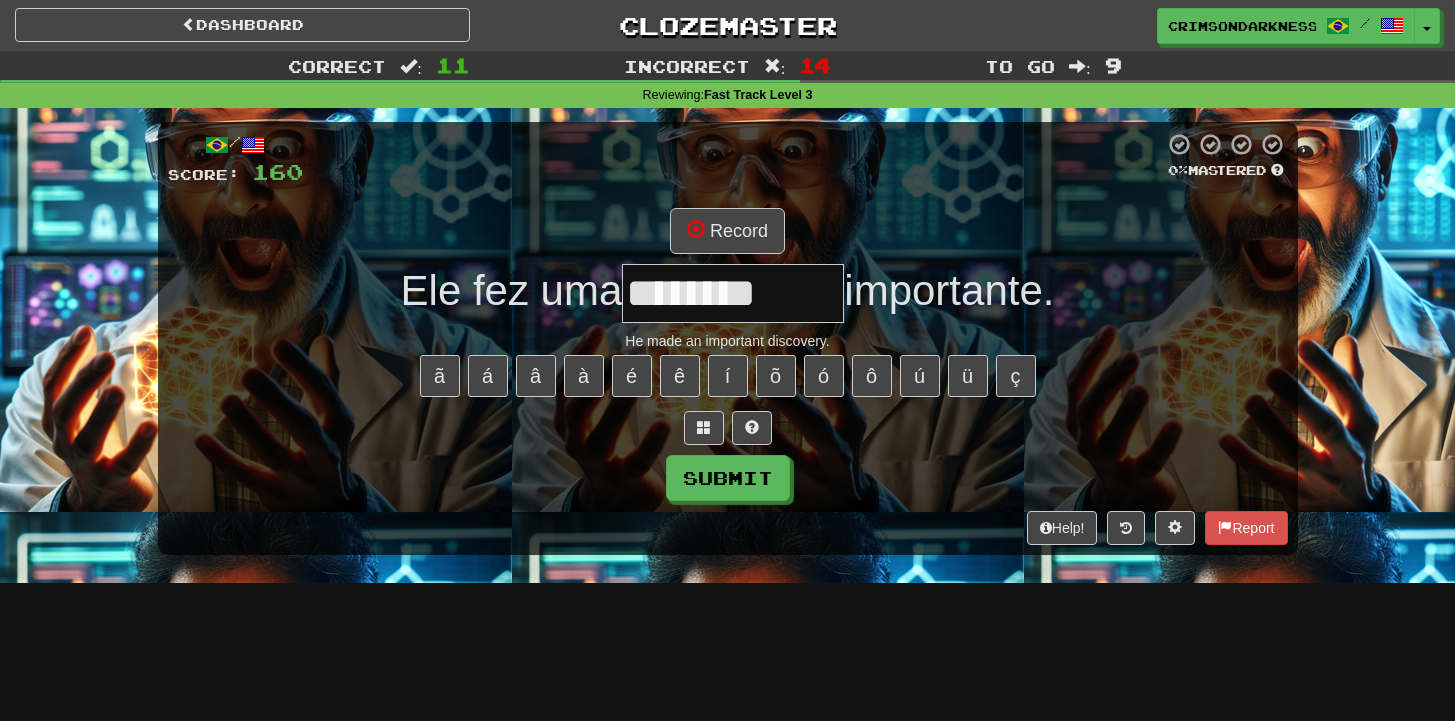 type on "**********" 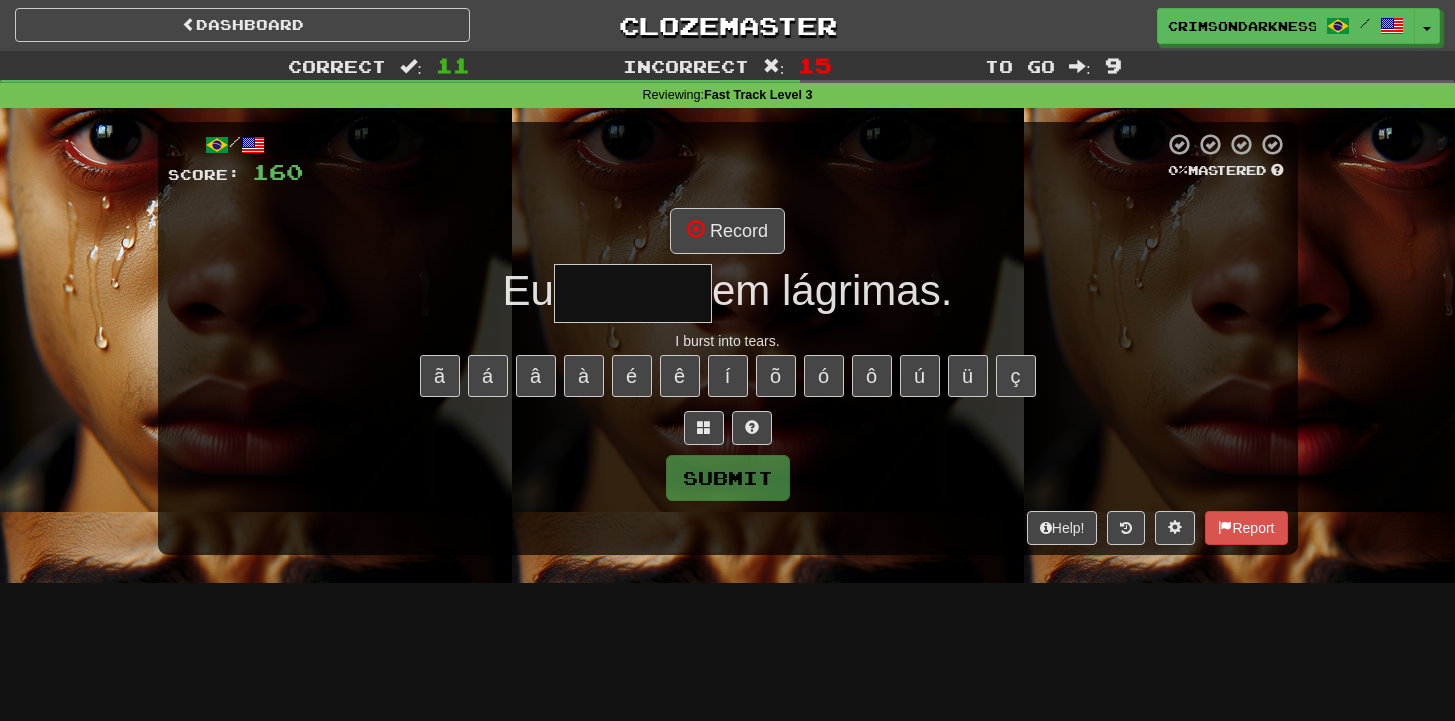 type on "*******" 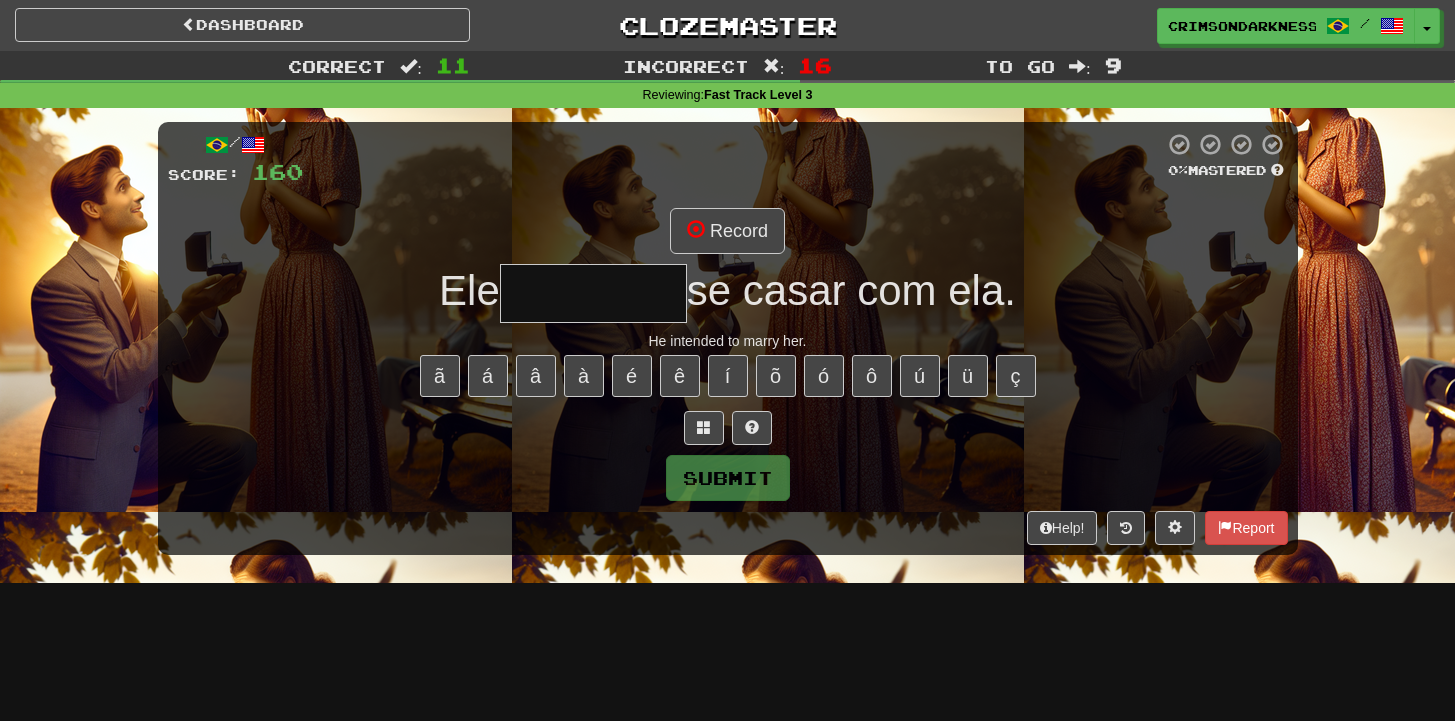 type on "*********" 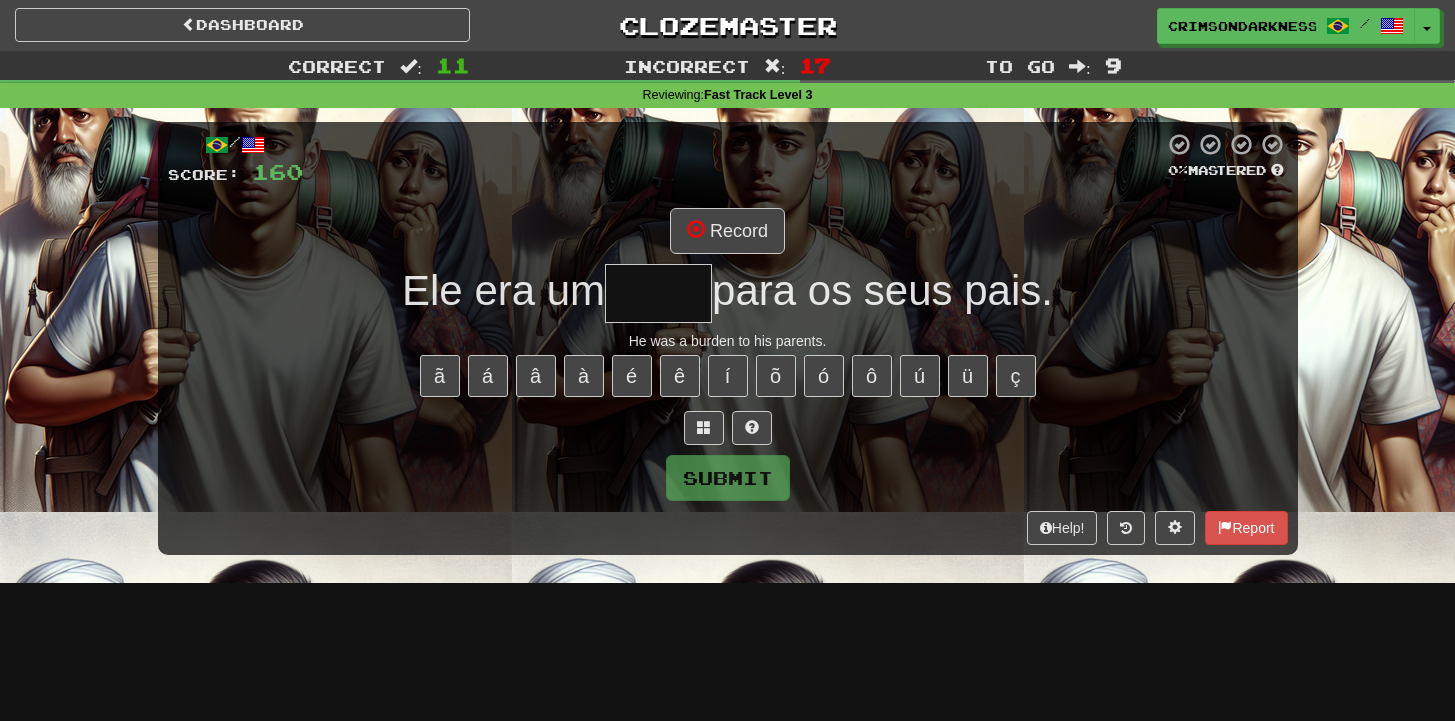 type on "*****" 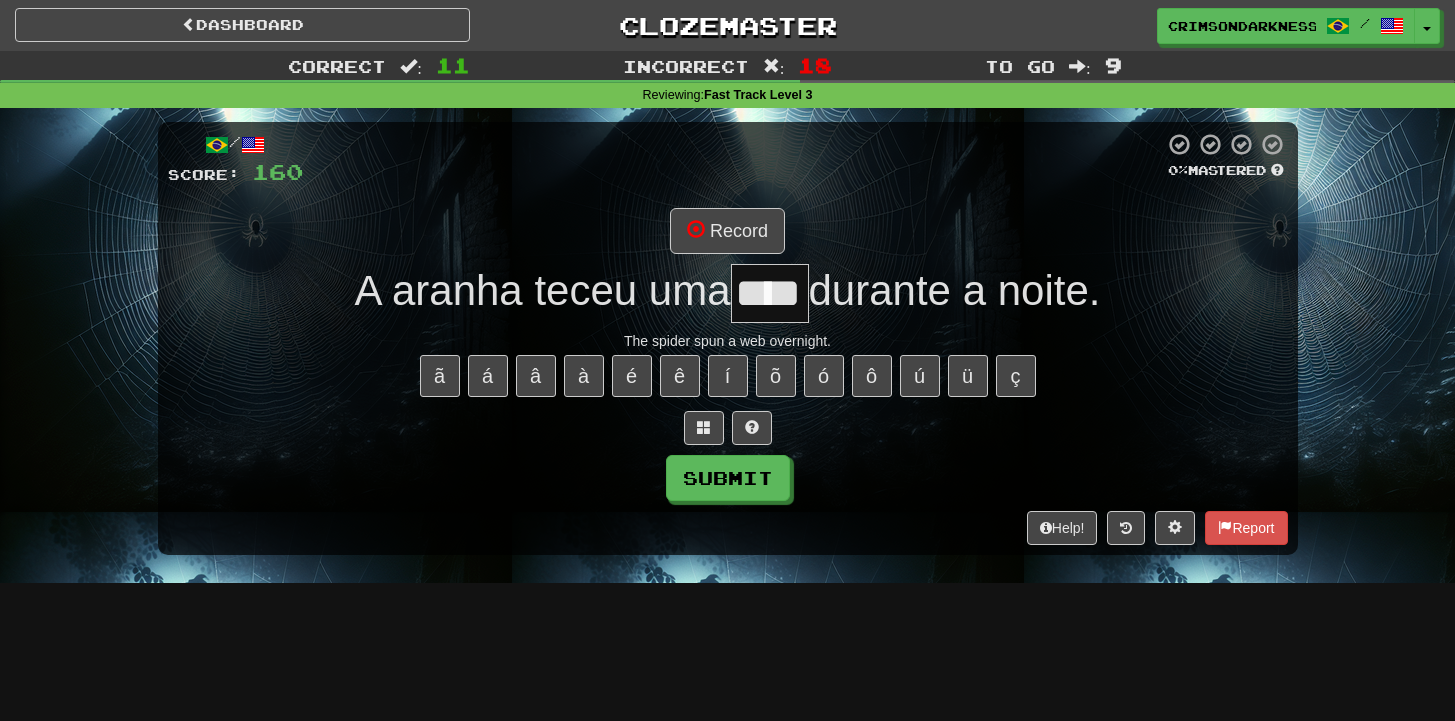 type on "****" 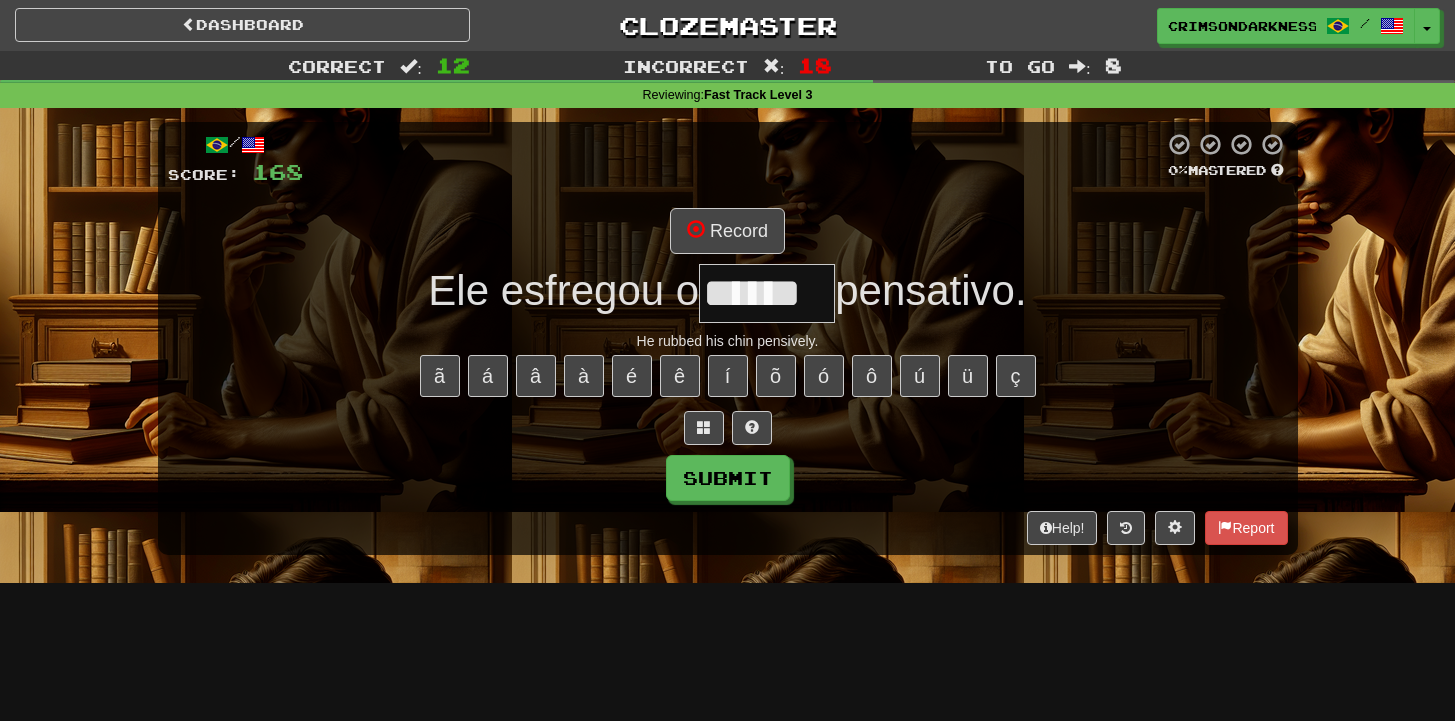 type on "******" 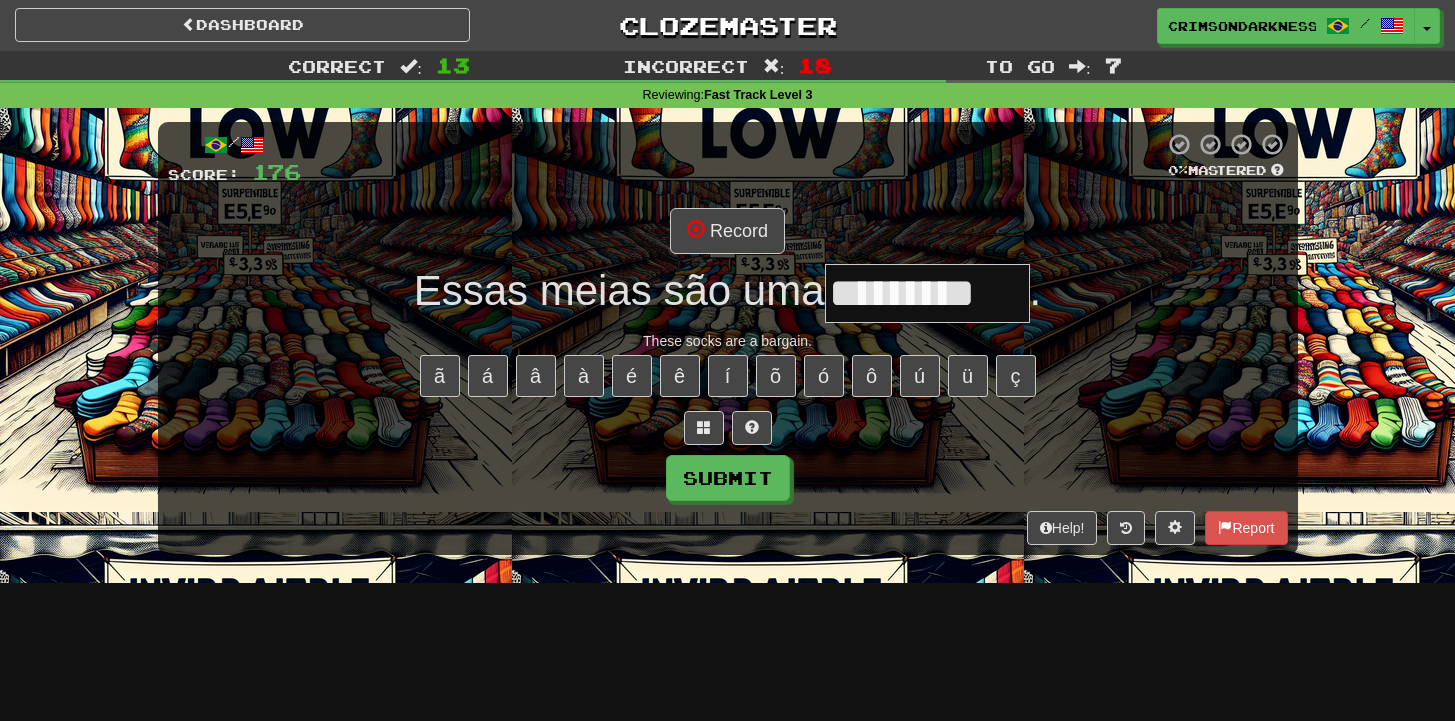 type on "*********" 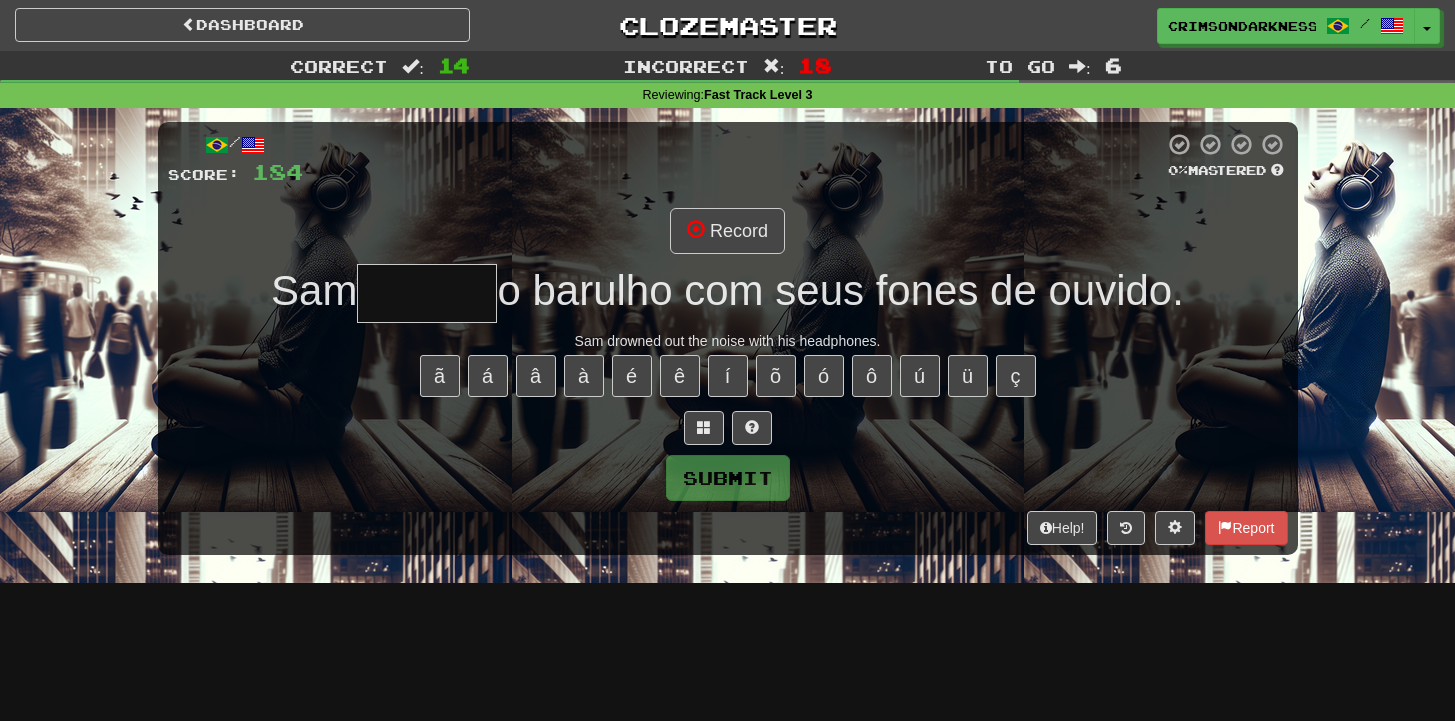 type on "******" 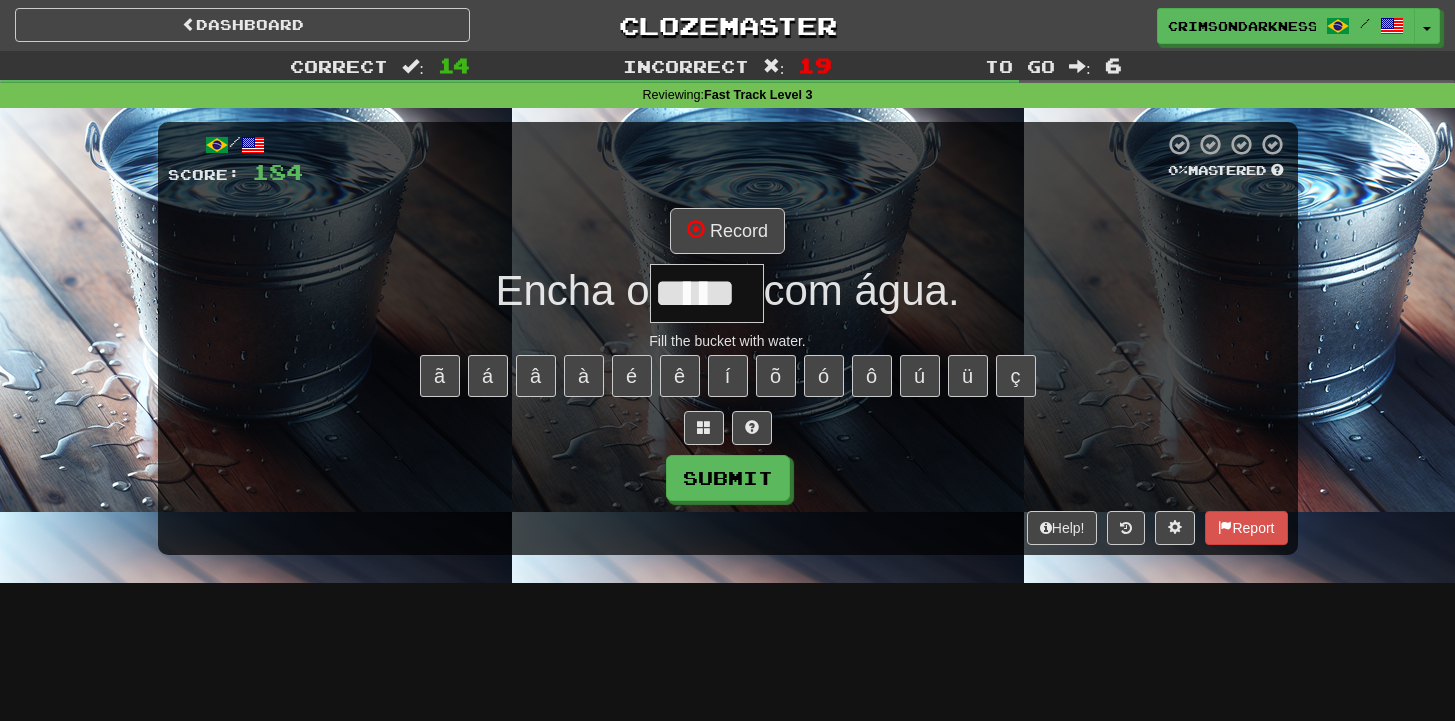 type on "*****" 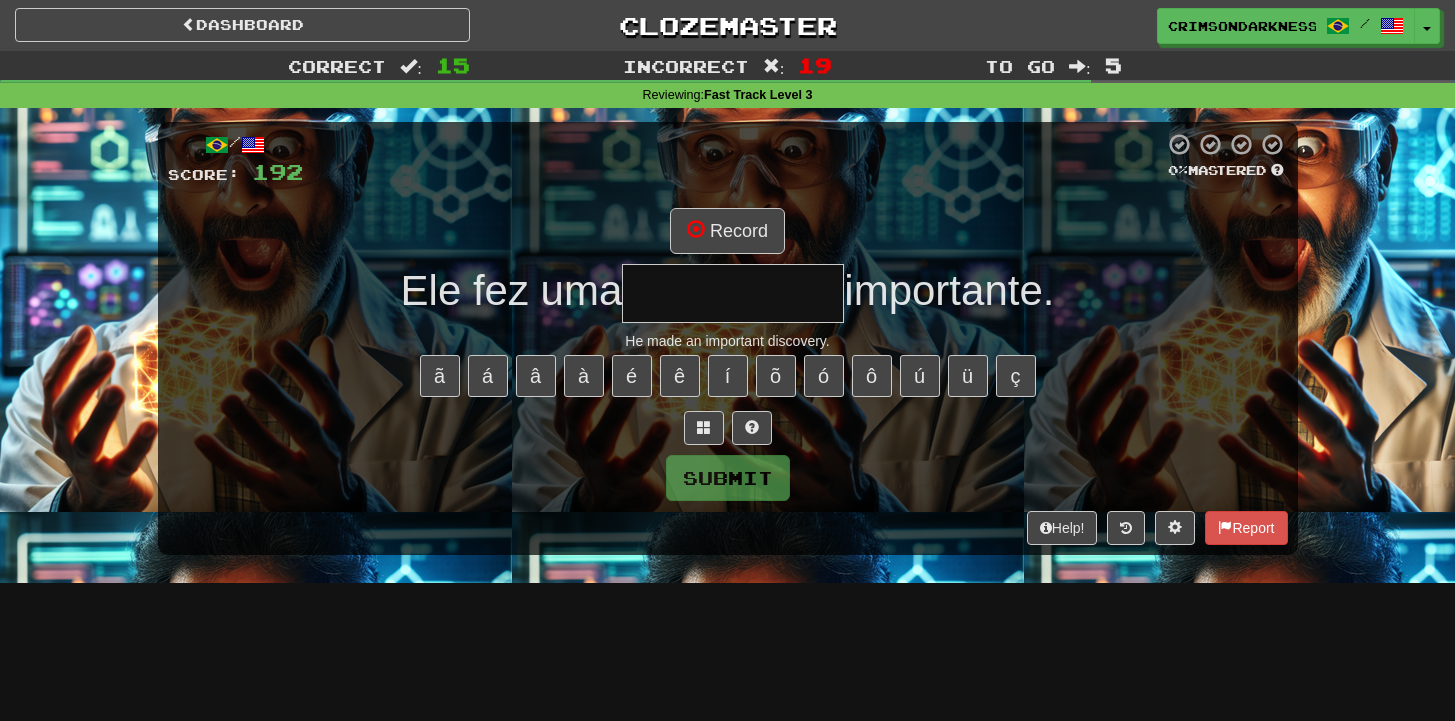 type on "**********" 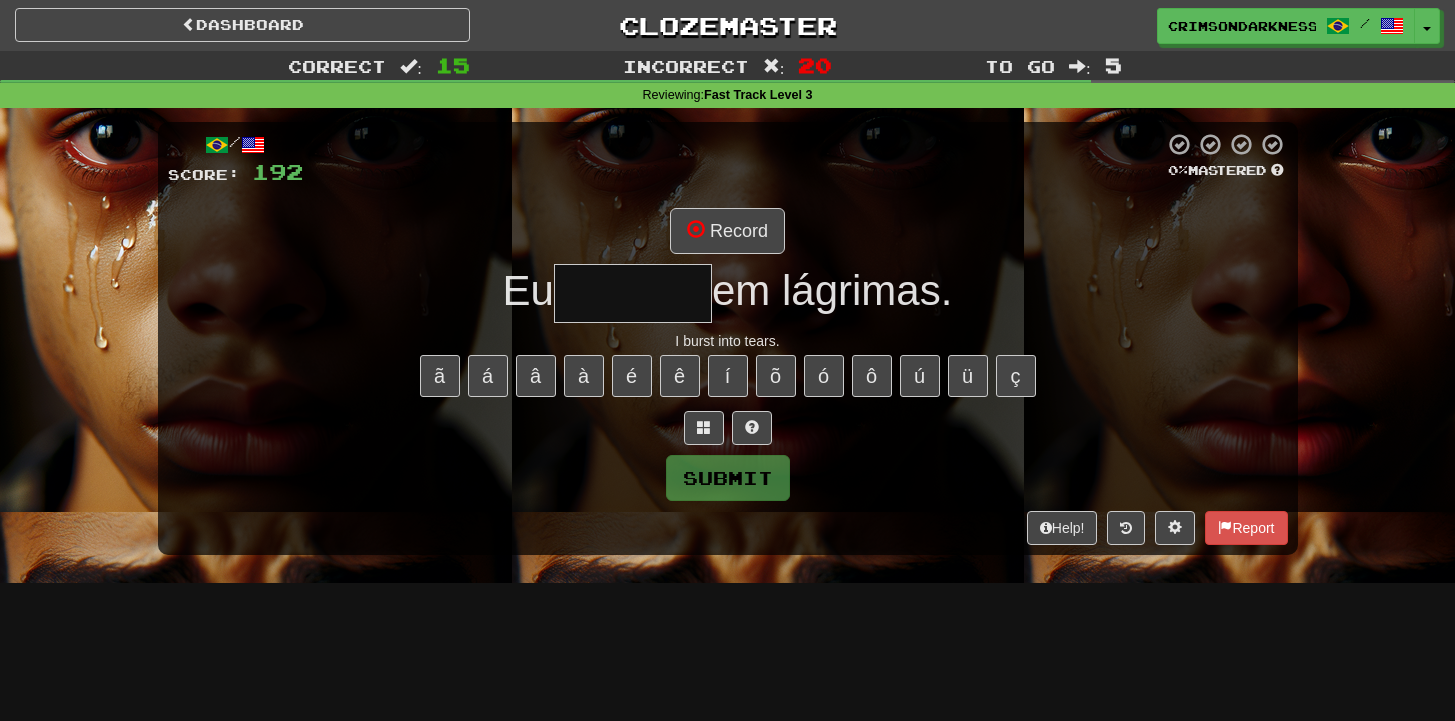 type on "*******" 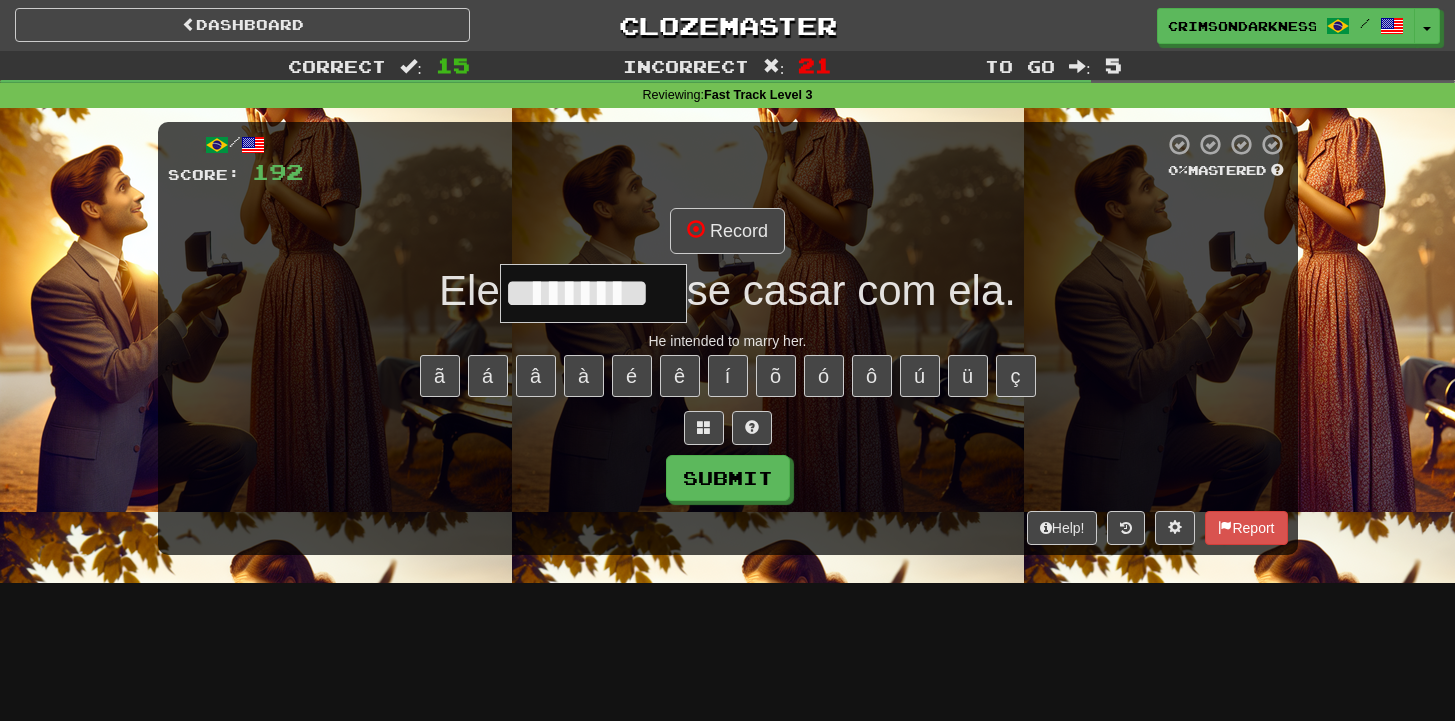 type on "*********" 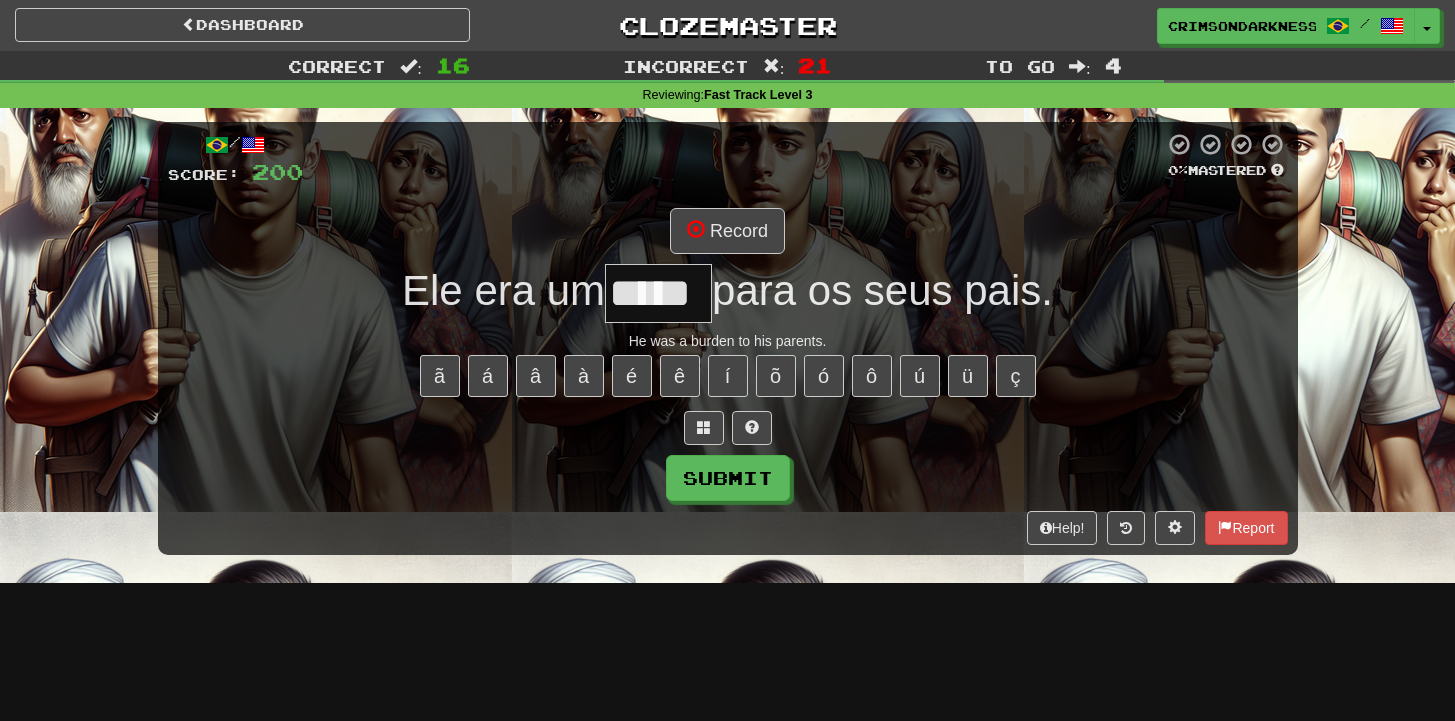 type on "*****" 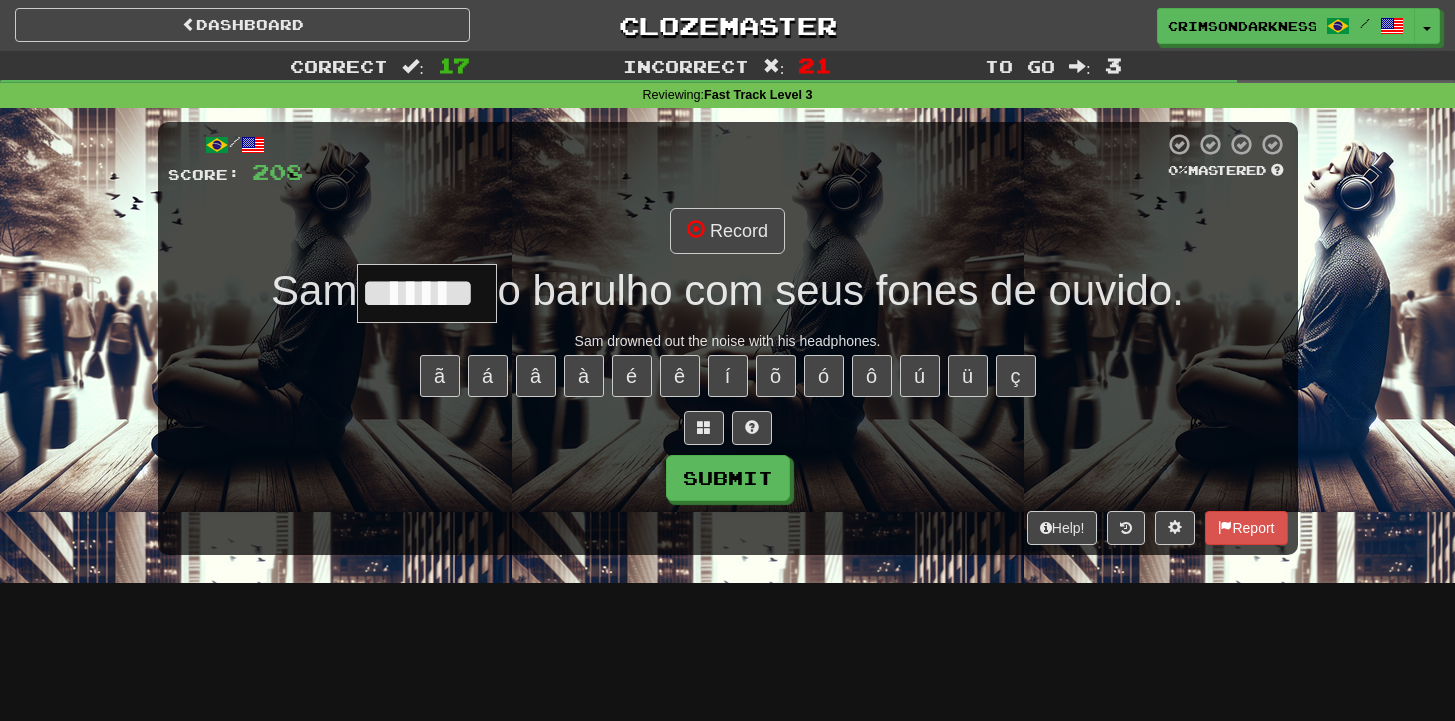 scroll, scrollTop: 0, scrollLeft: 22, axis: horizontal 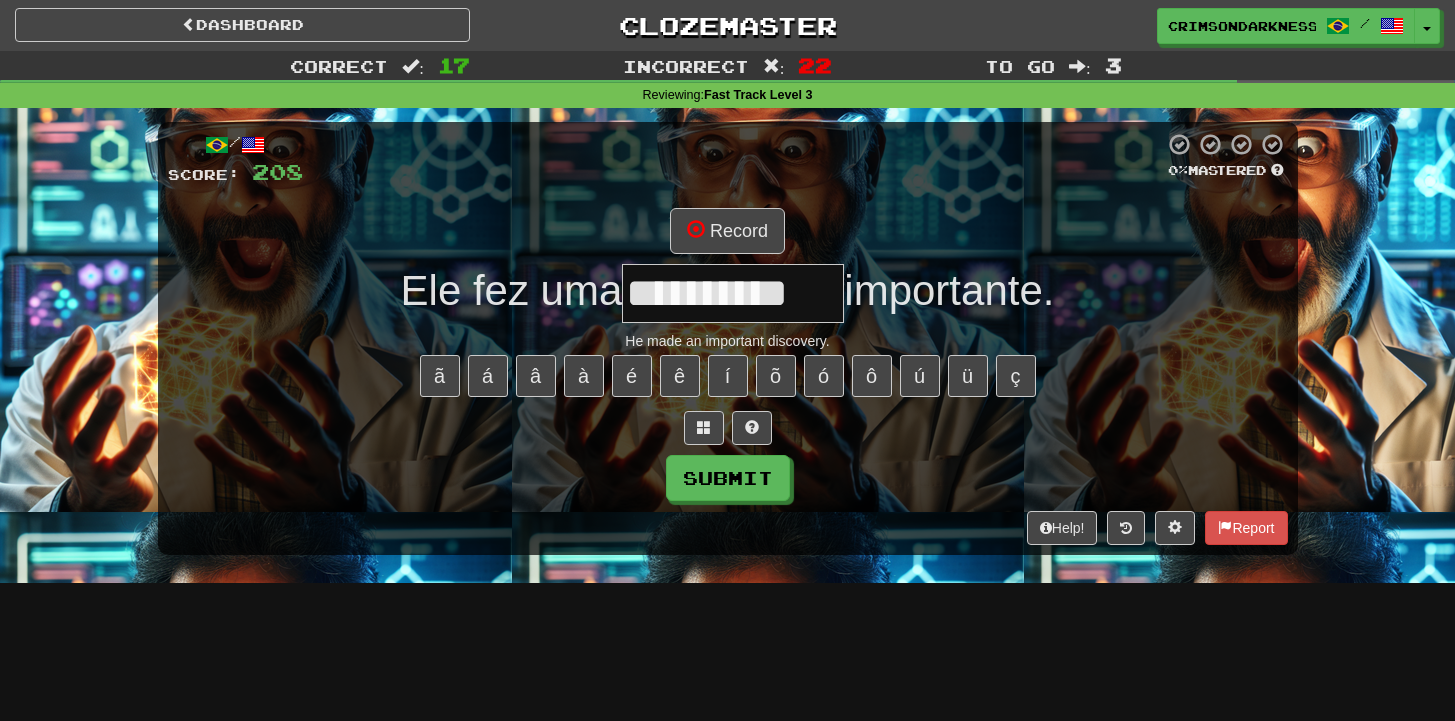 type on "**********" 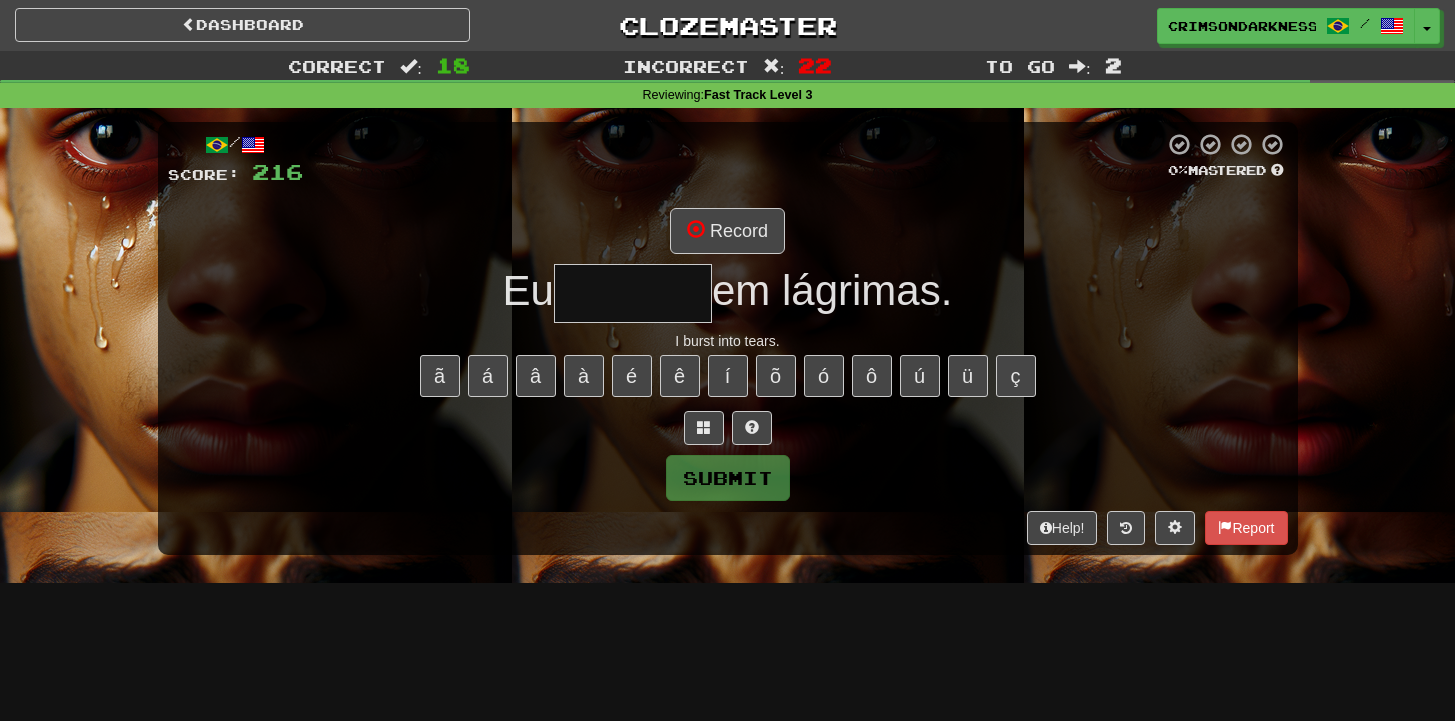 type on "*******" 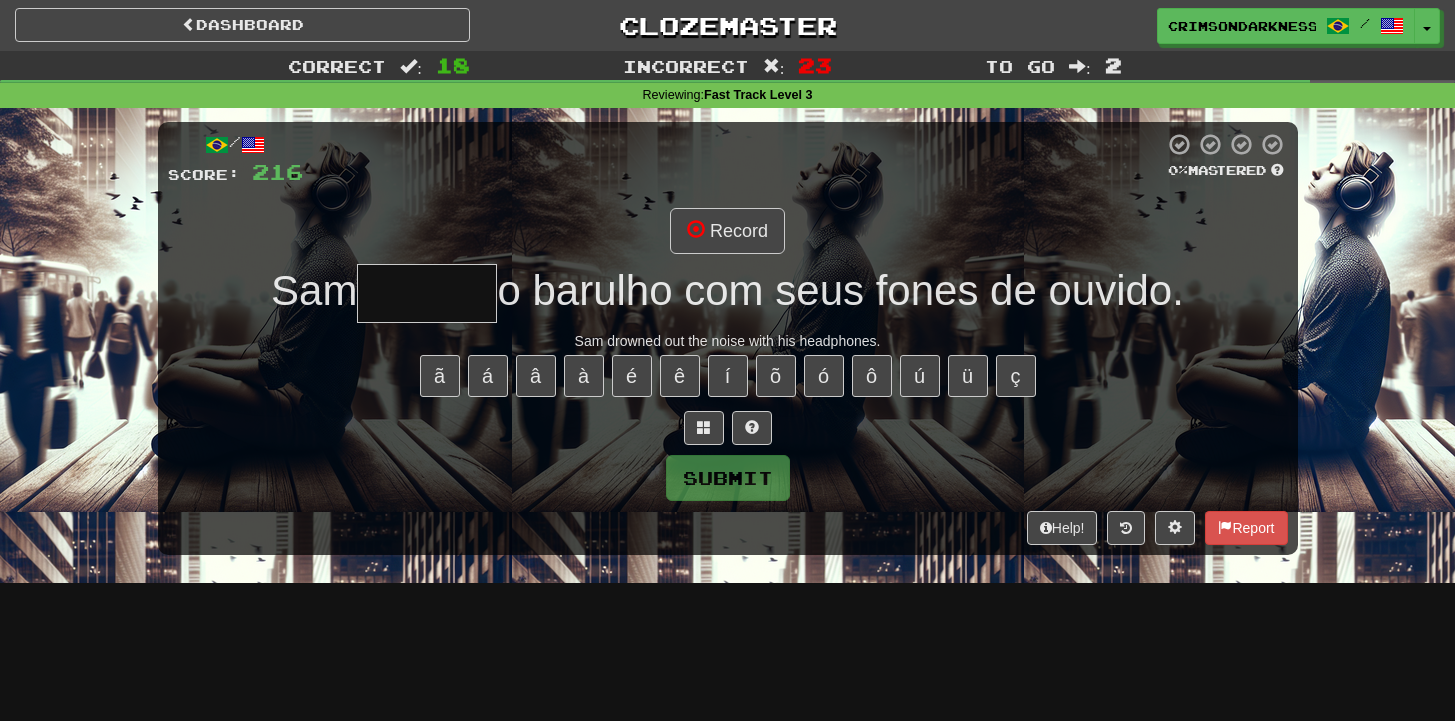 type on "******" 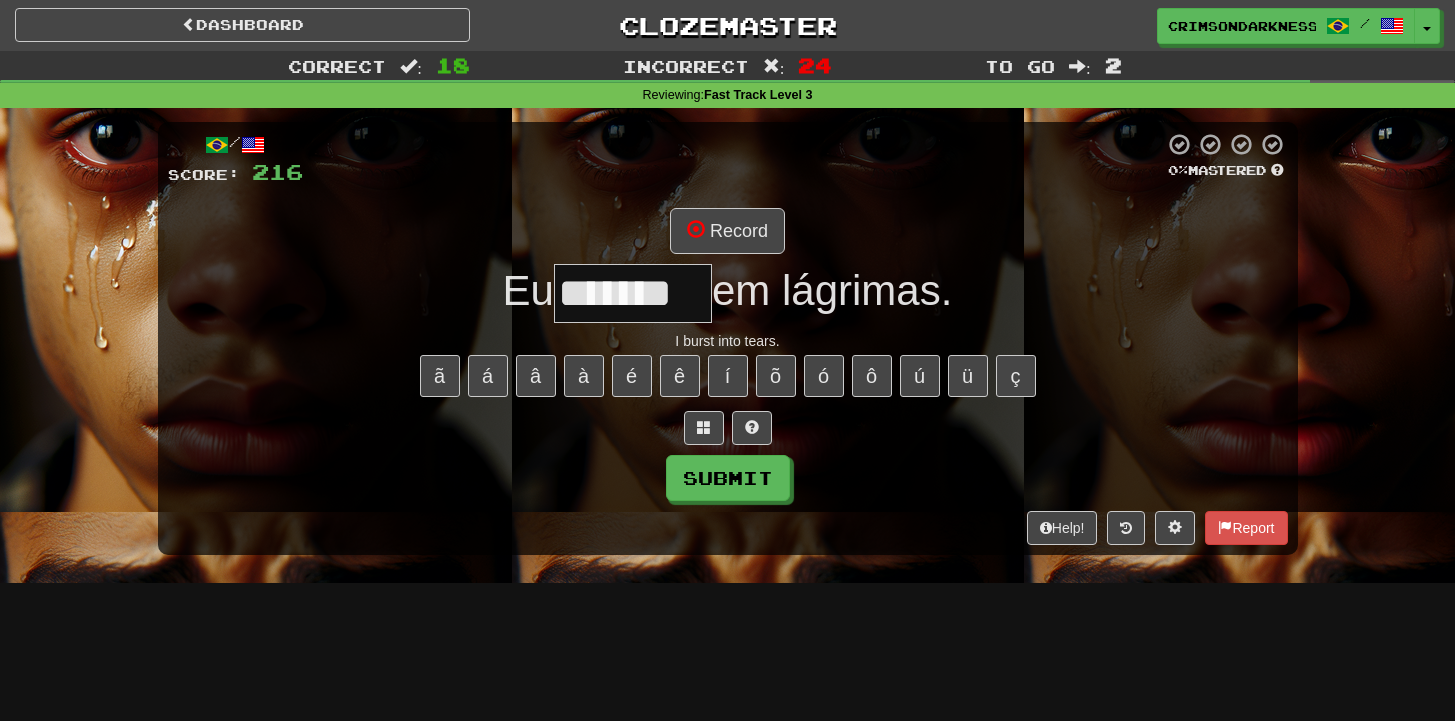 type on "*******" 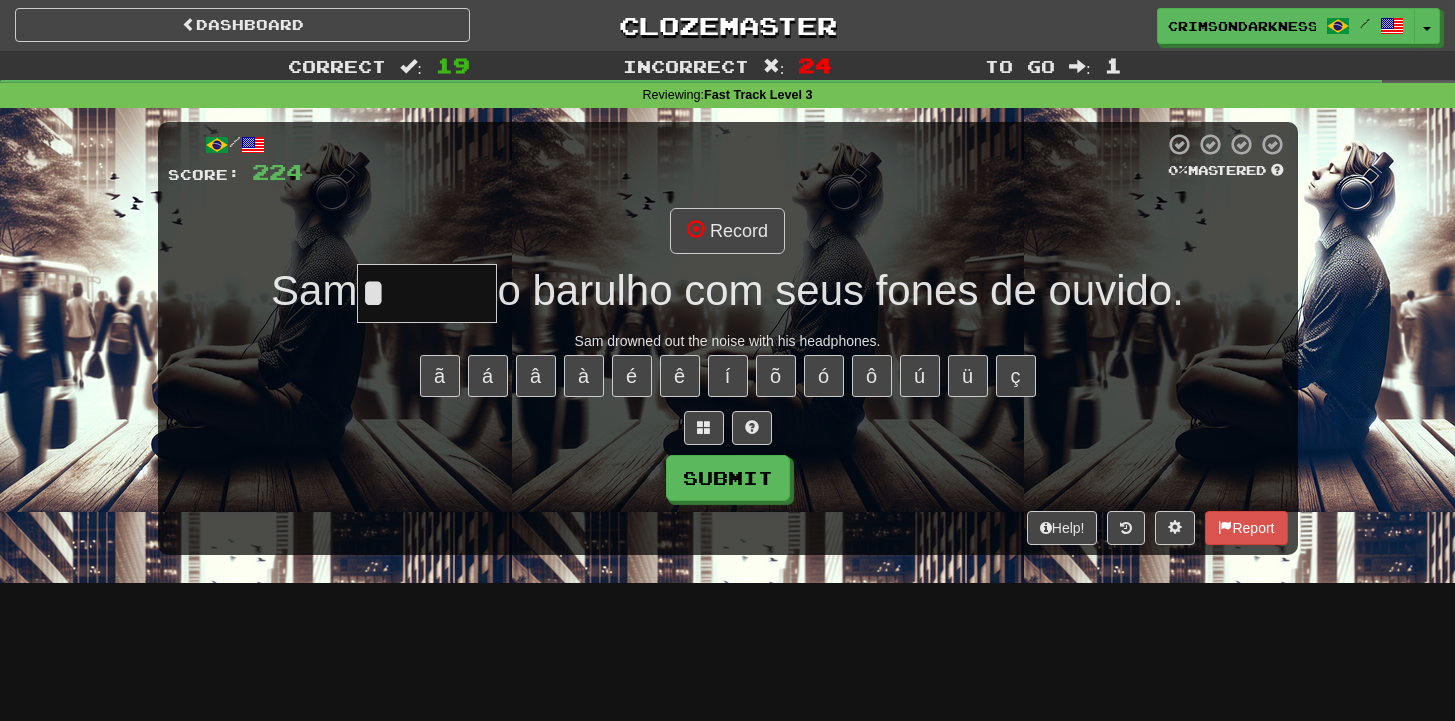 type on "******" 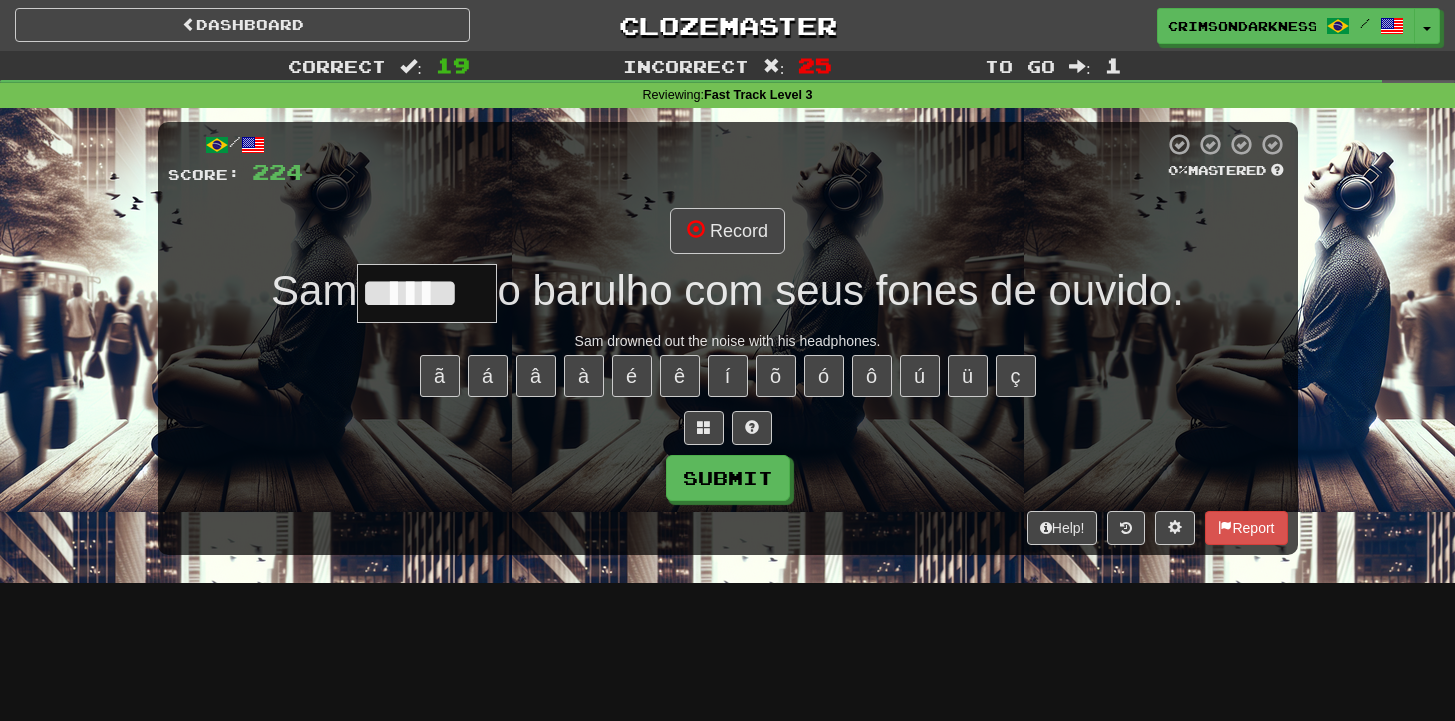 type on "******" 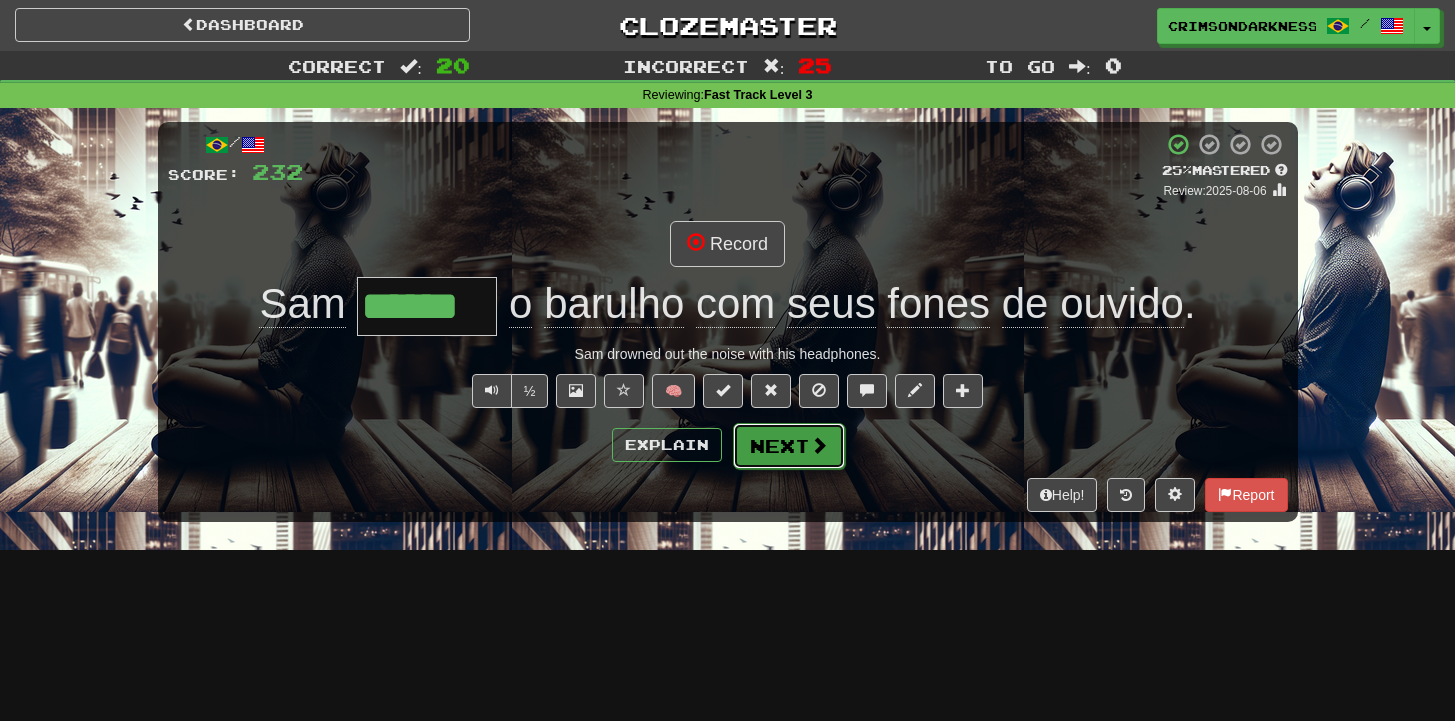 click on "Next" at bounding box center (789, 446) 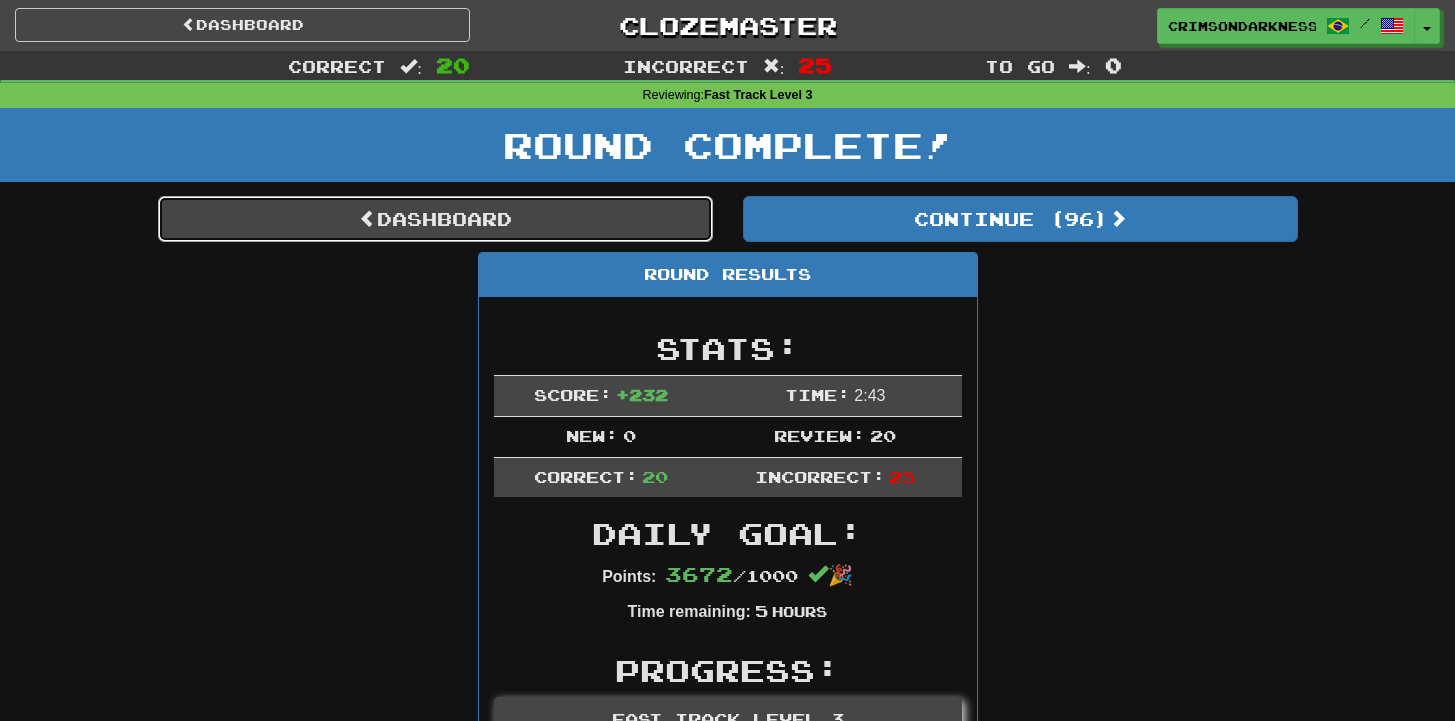 click on "Dashboard" at bounding box center (435, 219) 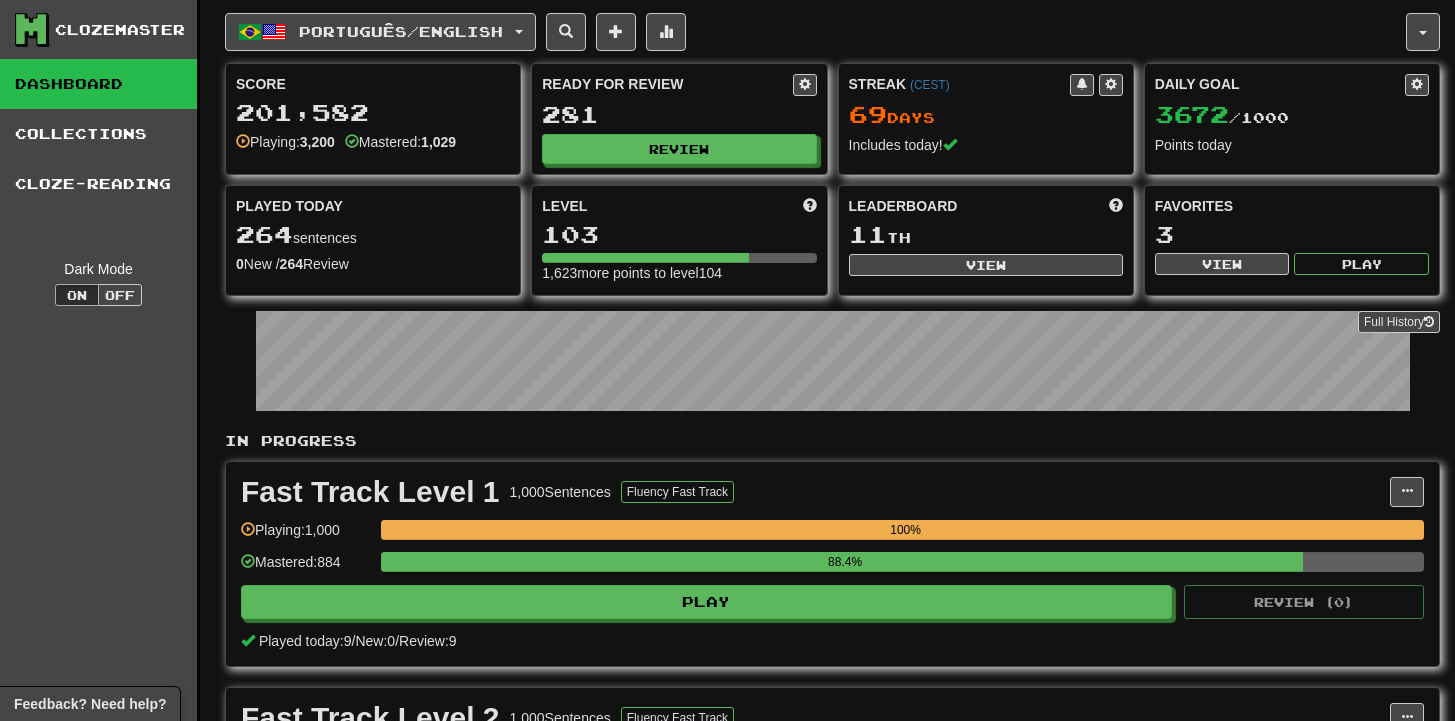 scroll, scrollTop: 0, scrollLeft: 0, axis: both 